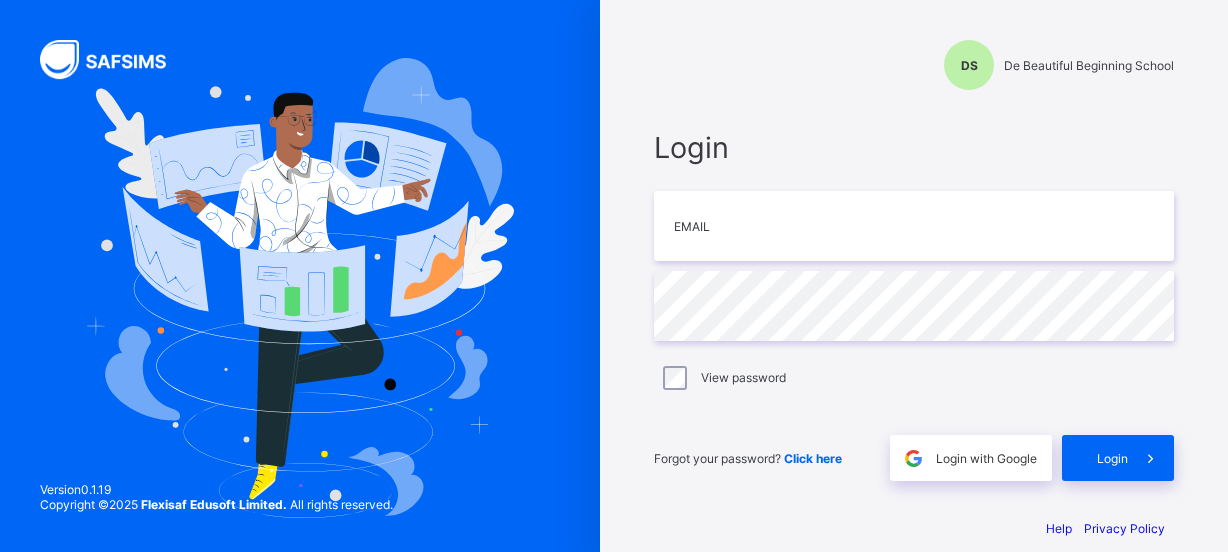 scroll, scrollTop: 0, scrollLeft: 0, axis: both 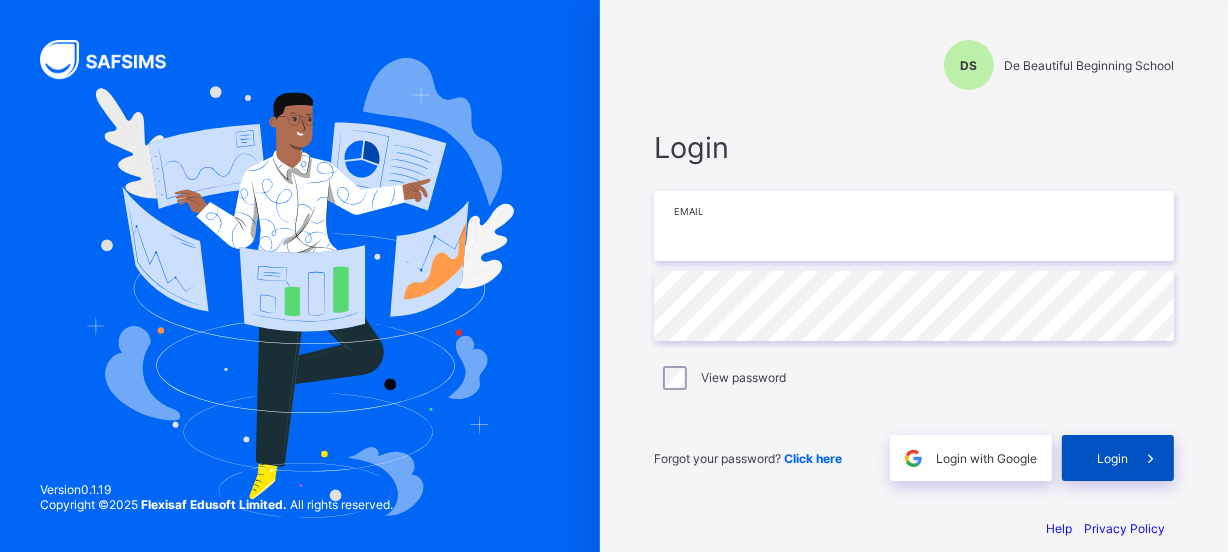 type on "**********" 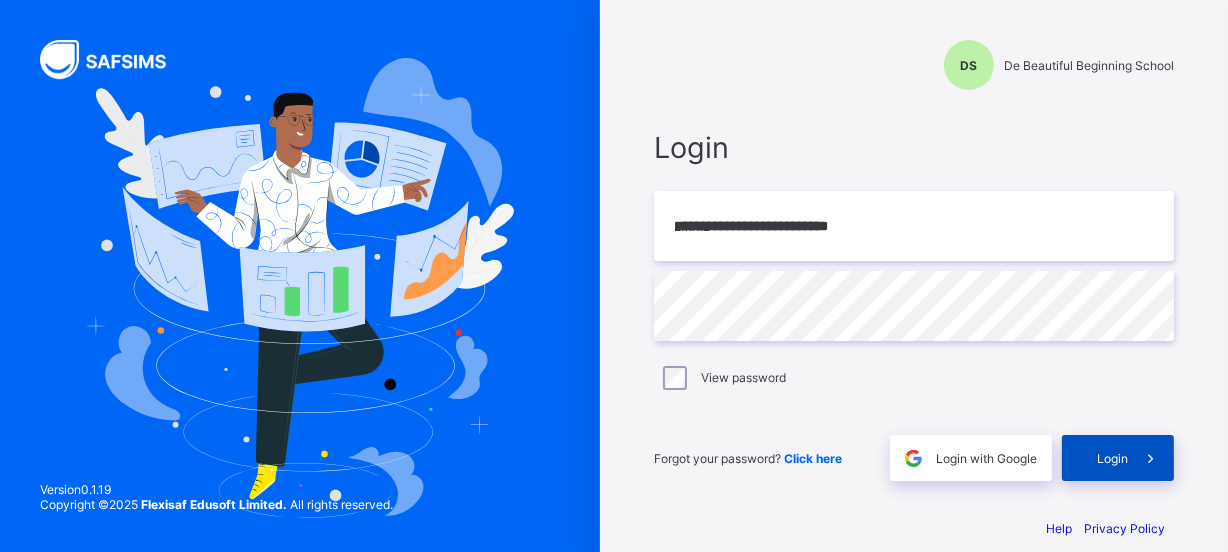 click on "Login" at bounding box center (1112, 458) 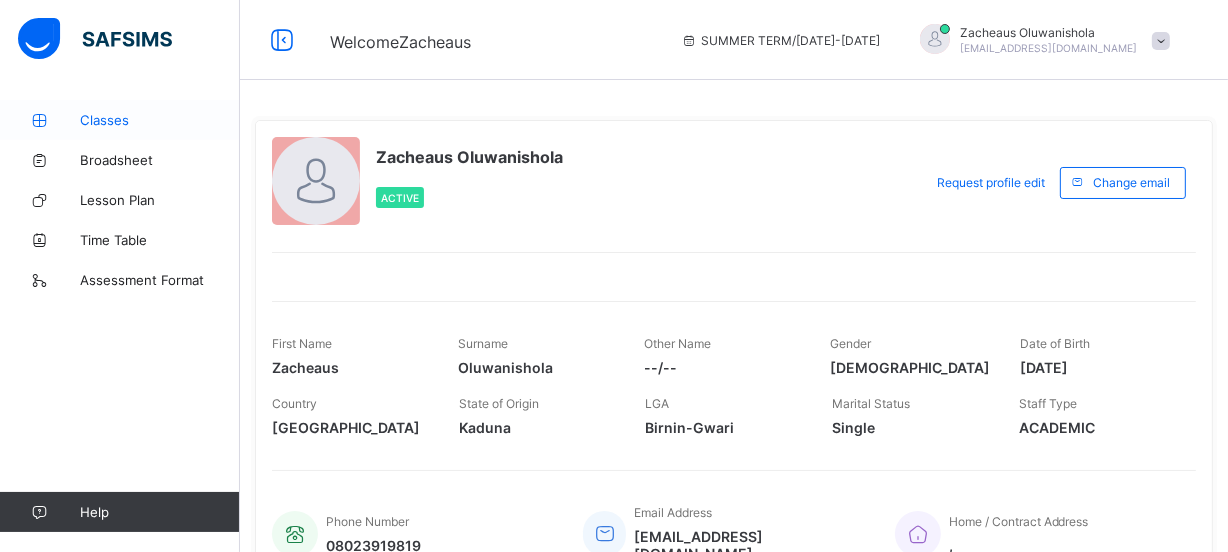 click on "Classes" at bounding box center (160, 120) 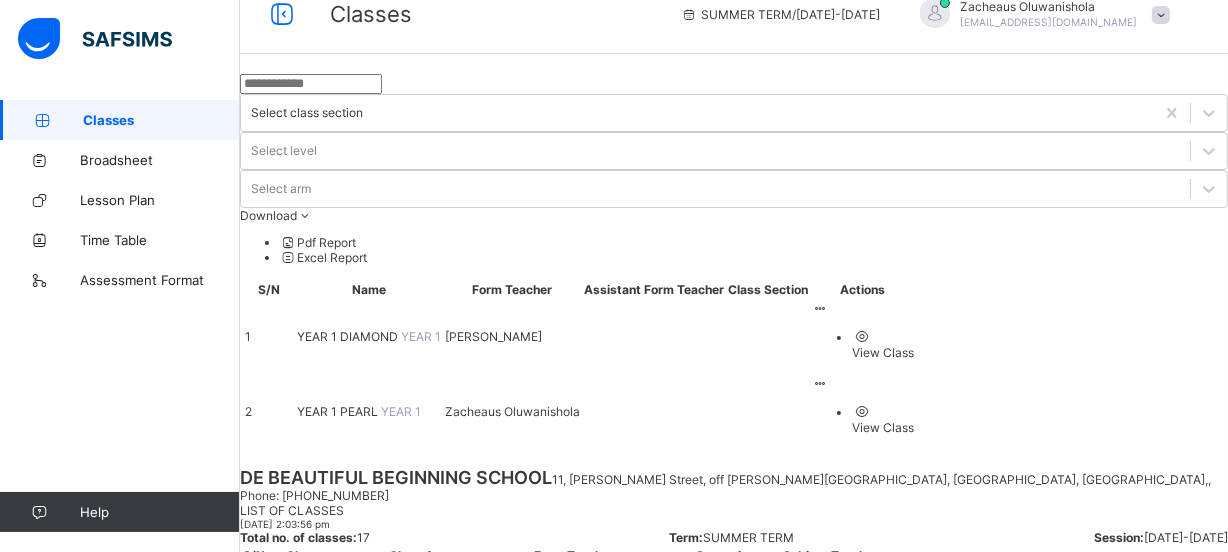scroll, scrollTop: 0, scrollLeft: 0, axis: both 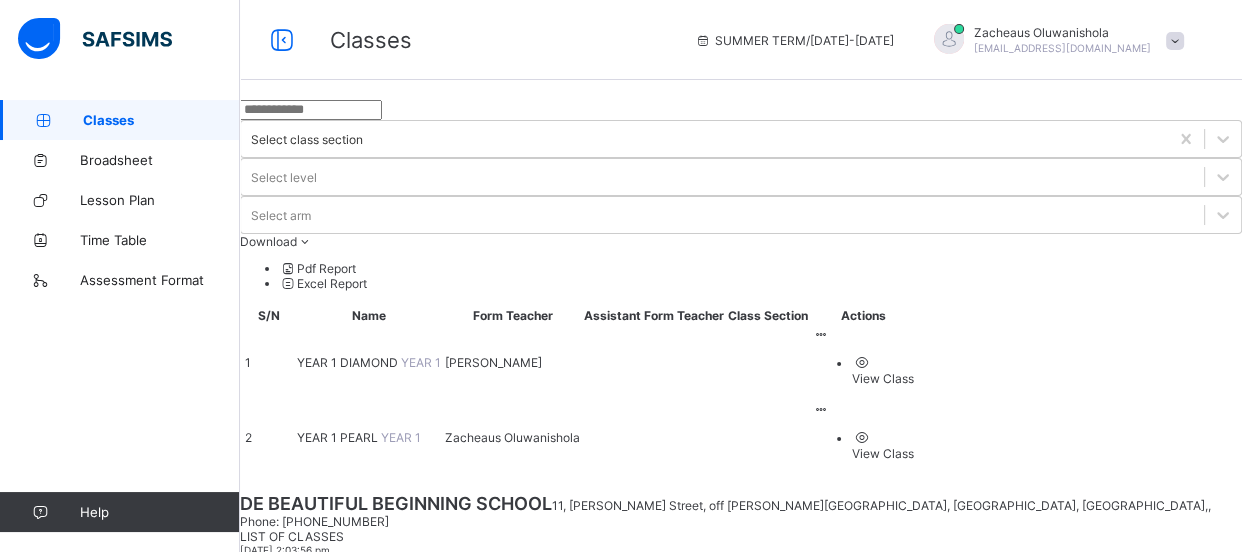 click on "[PERSON_NAME]" at bounding box center (512, 362) 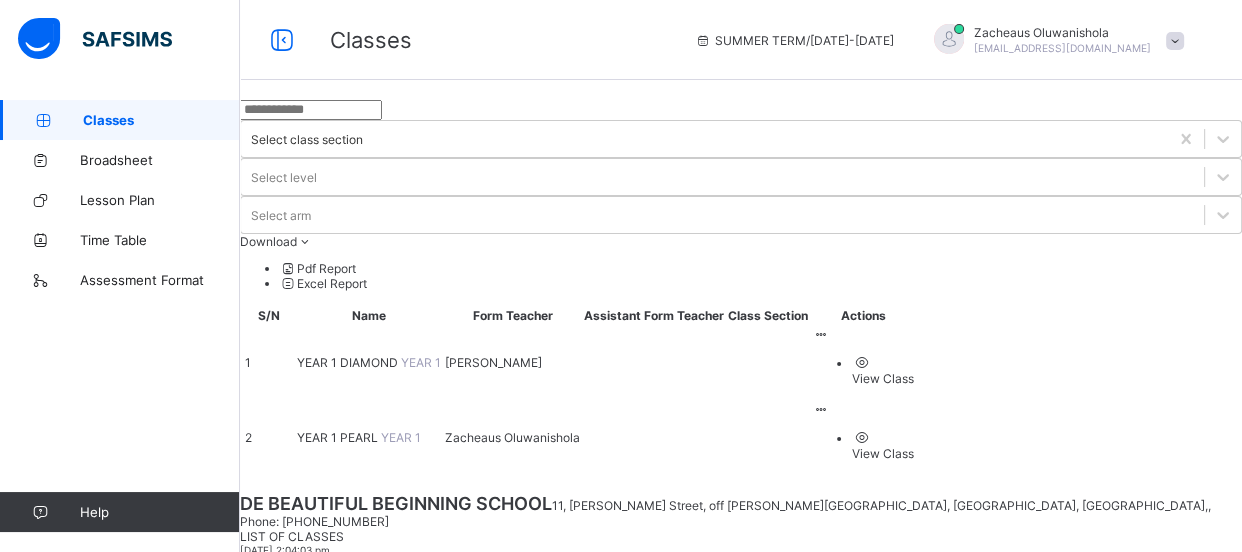 click on "YEAR 1   DIAMOND   YEAR 1" at bounding box center (369, 362) 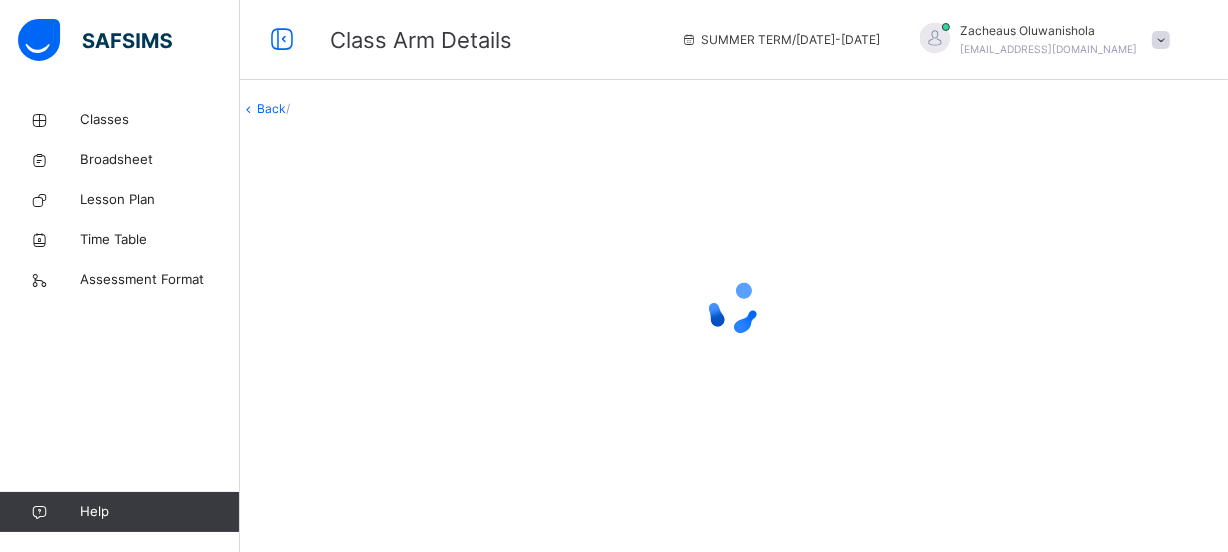 scroll, scrollTop: 26, scrollLeft: 0, axis: vertical 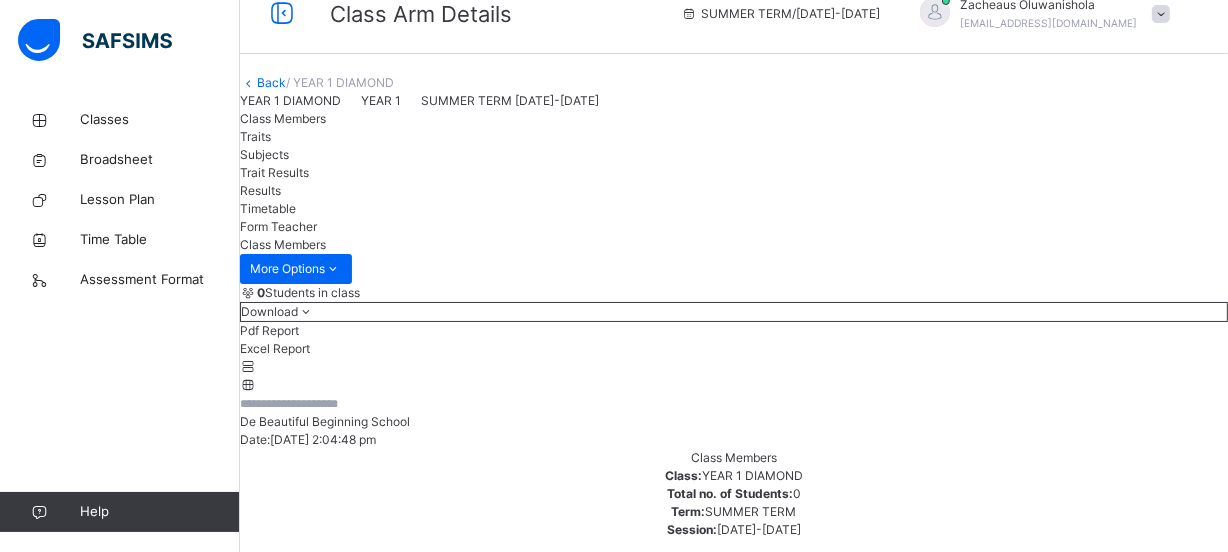click on "Results" at bounding box center [260, 190] 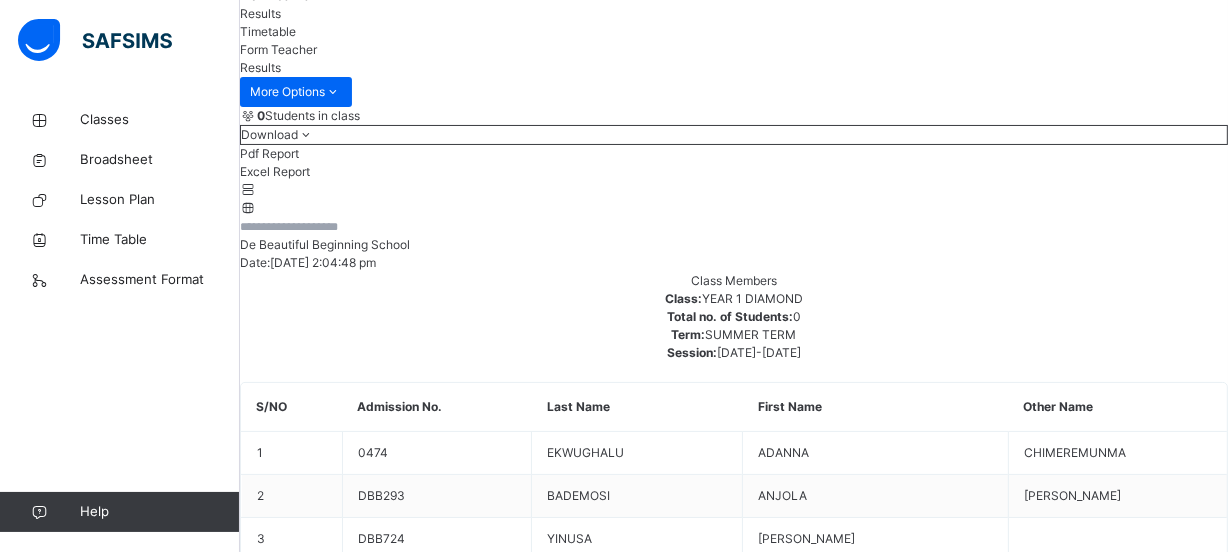 scroll, scrollTop: 480, scrollLeft: 0, axis: vertical 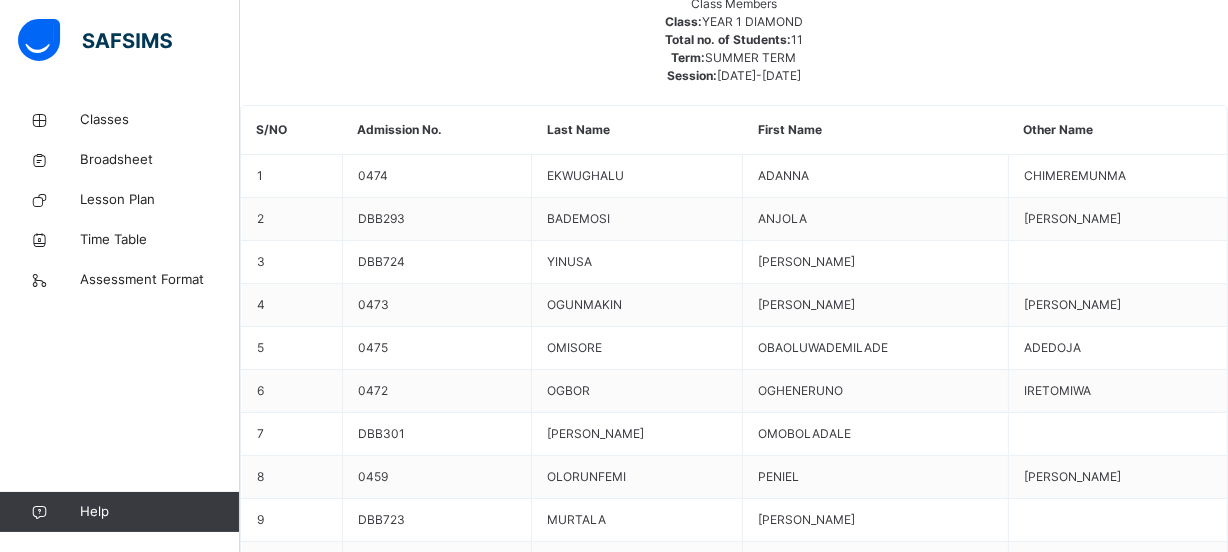 click on "ADANNA CHIMEREMUNMA EKWUGHALU" at bounding box center [734, 3113] 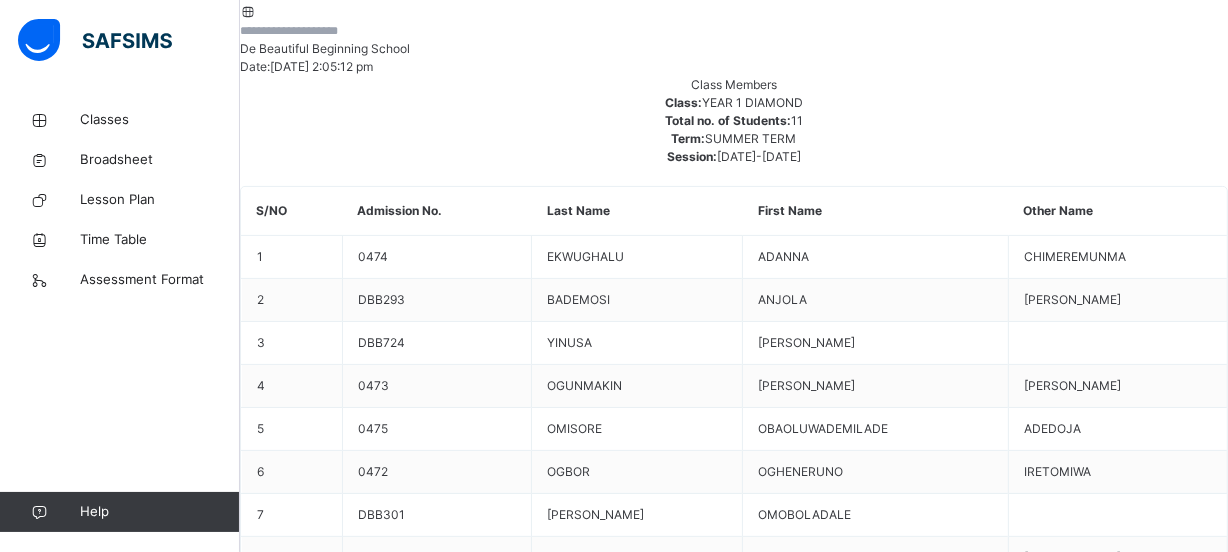 scroll, scrollTop: 329, scrollLeft: 0, axis: vertical 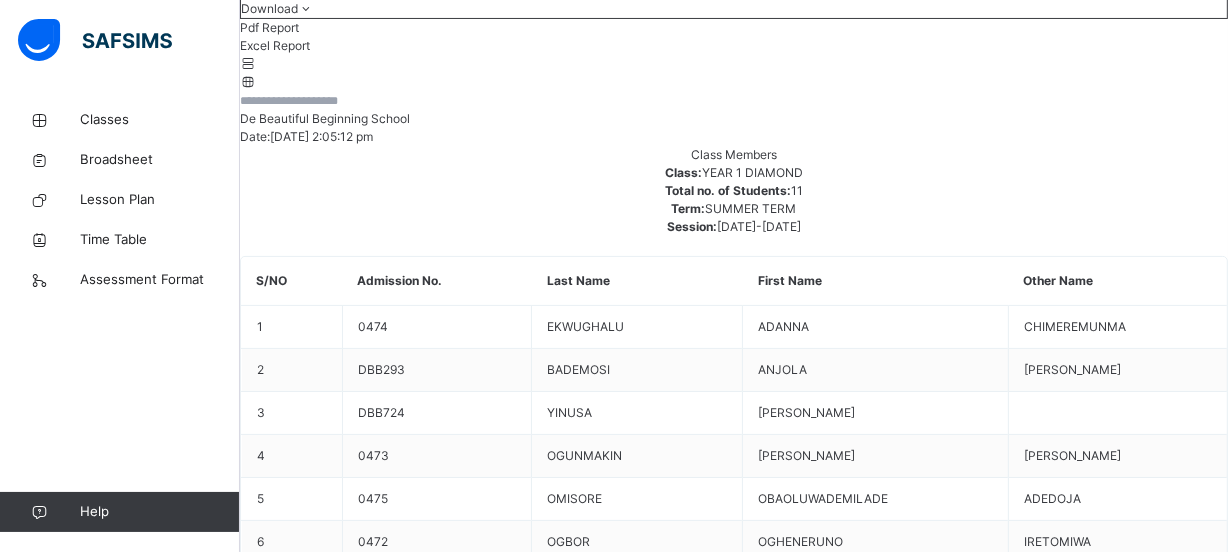 click on "Comment" at bounding box center (589, 5389) 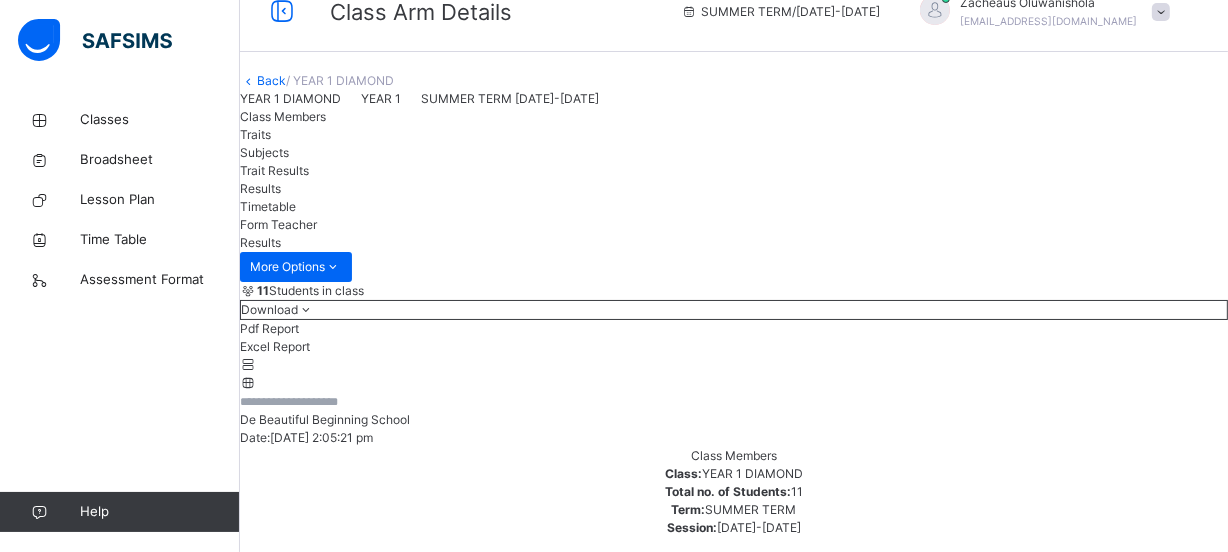 scroll, scrollTop: 26, scrollLeft: 0, axis: vertical 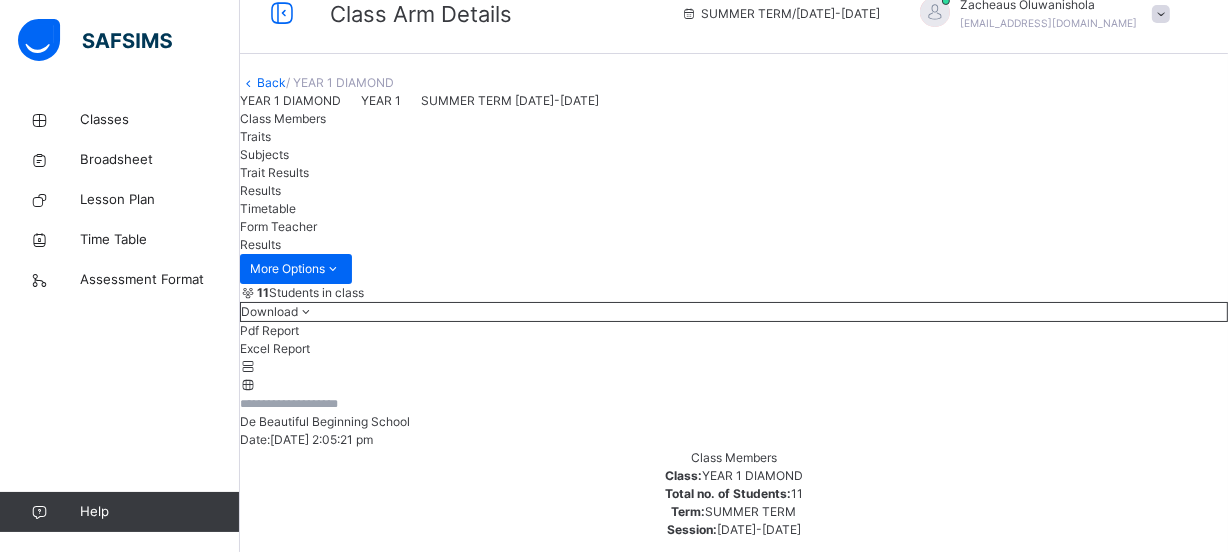 click on "Subjects" at bounding box center (264, 154) 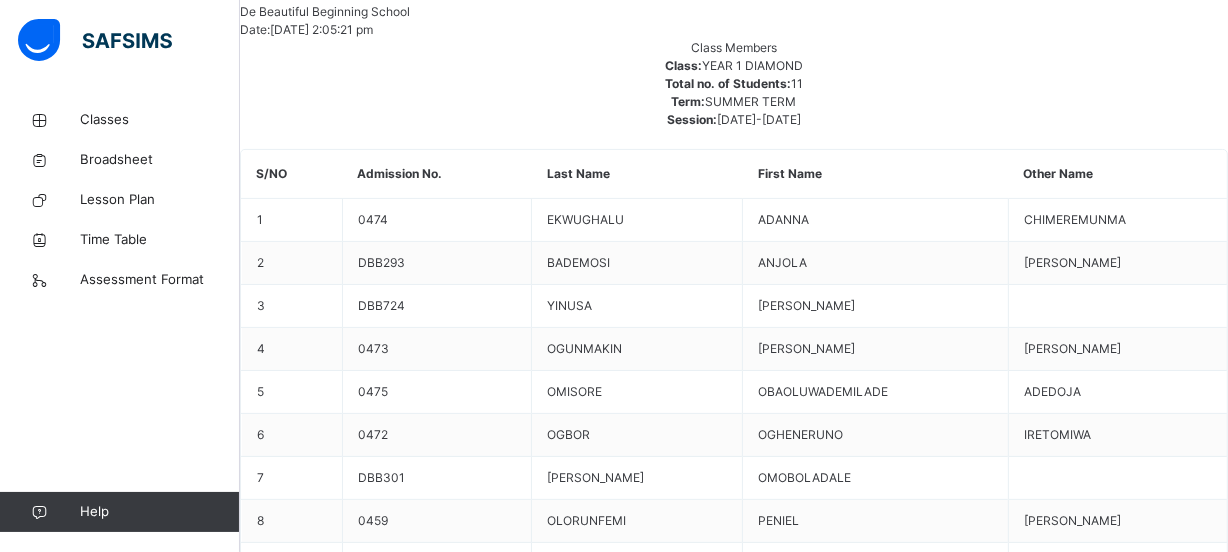 scroll, scrollTop: 480, scrollLeft: 0, axis: vertical 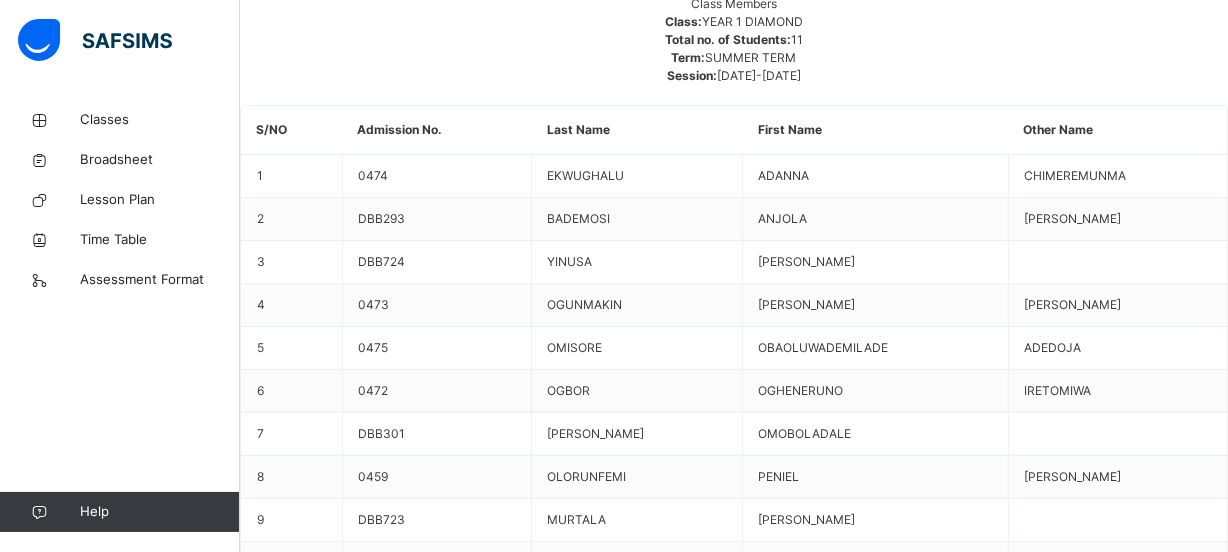 click on "Assess Students" at bounding box center (1166, 2271) 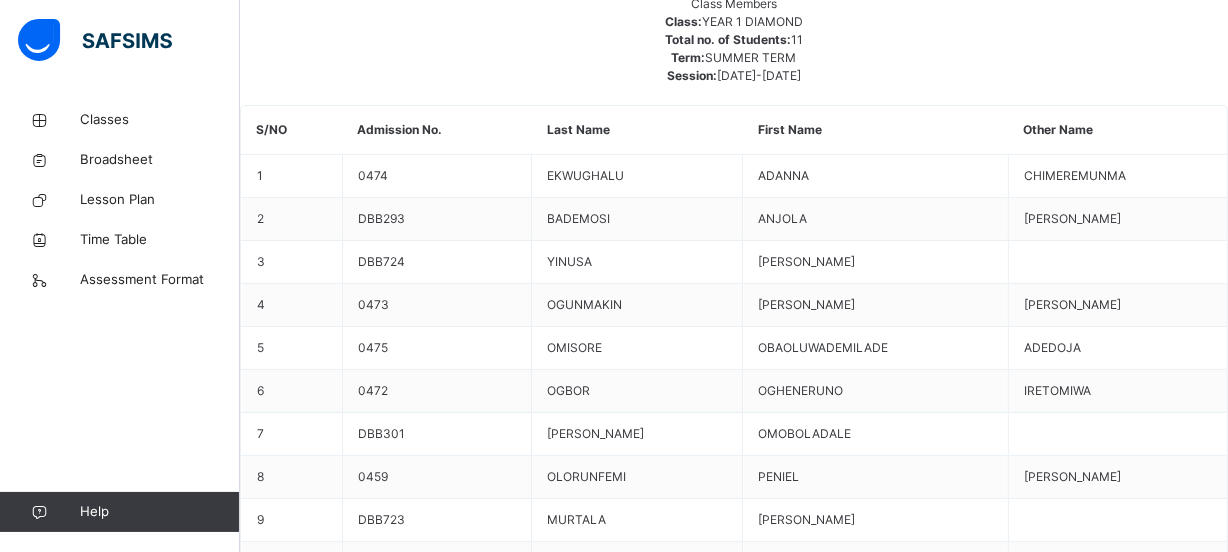 scroll, scrollTop: 454, scrollLeft: 0, axis: vertical 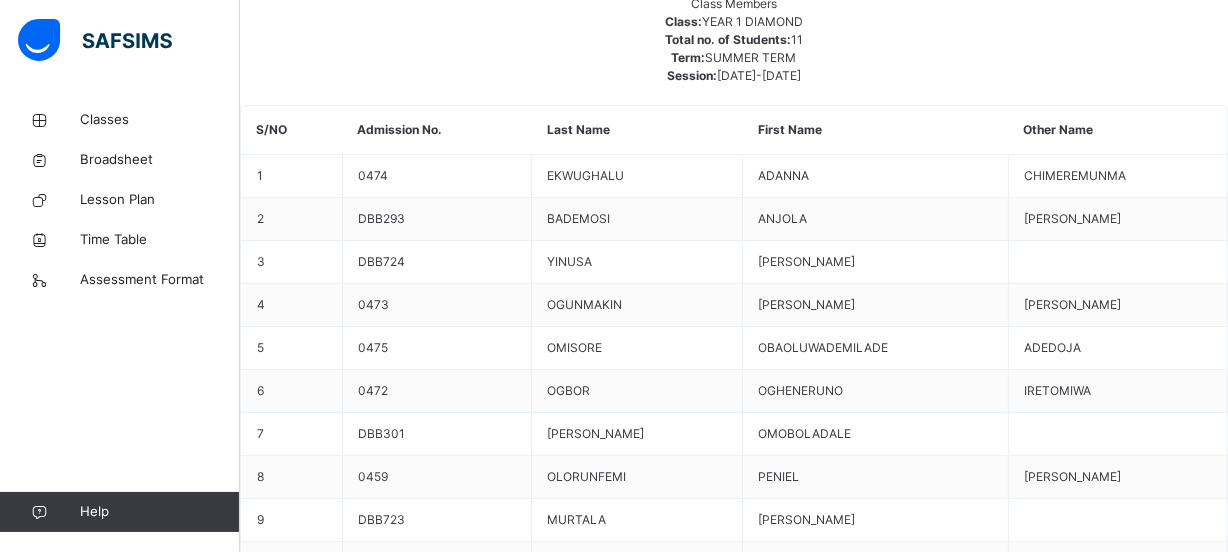 type on "*" 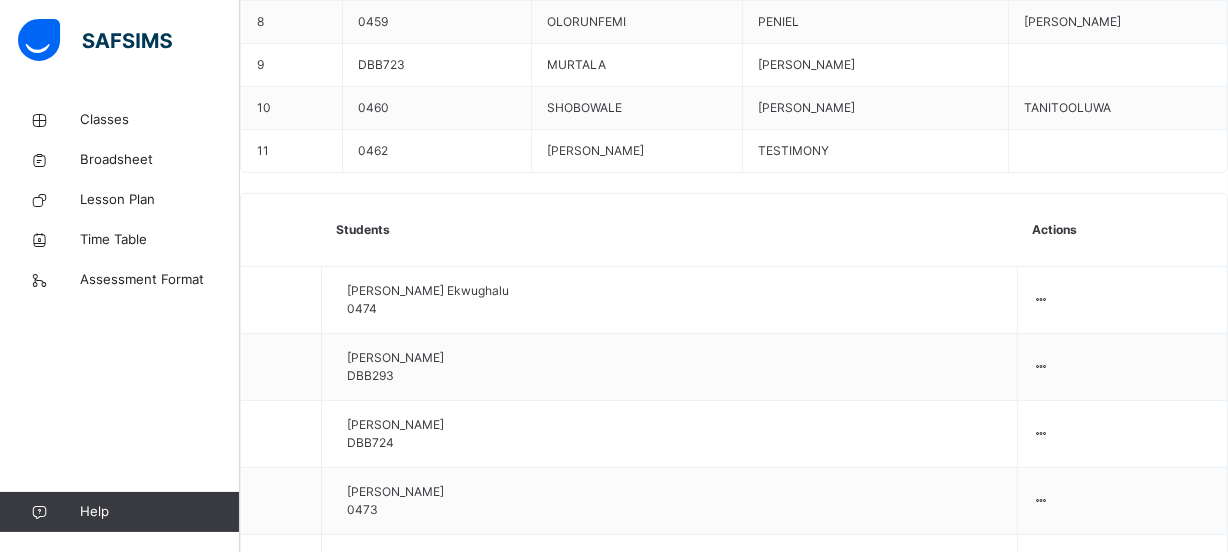 scroll, scrollTop: 0, scrollLeft: 0, axis: both 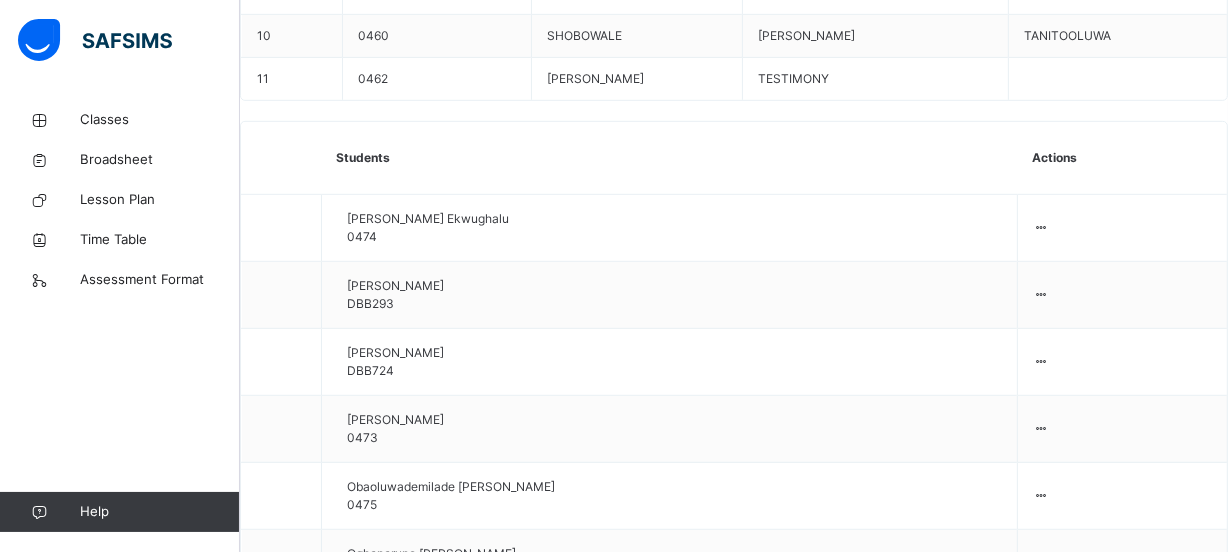 click at bounding box center (1472, 3067) 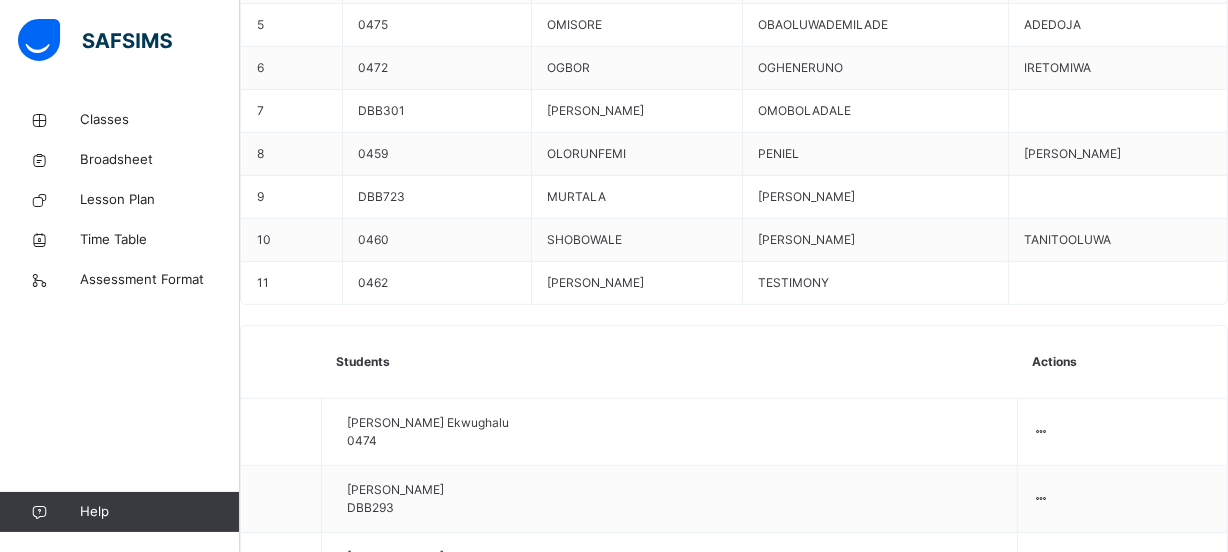 scroll, scrollTop: 359, scrollLeft: 0, axis: vertical 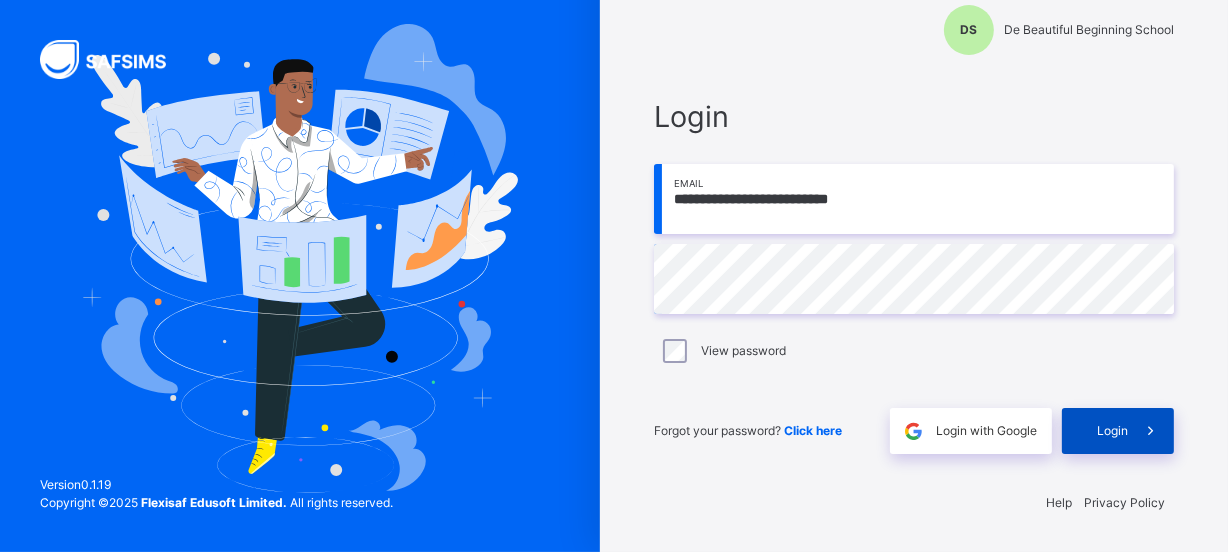 click on "Login" at bounding box center (1112, 431) 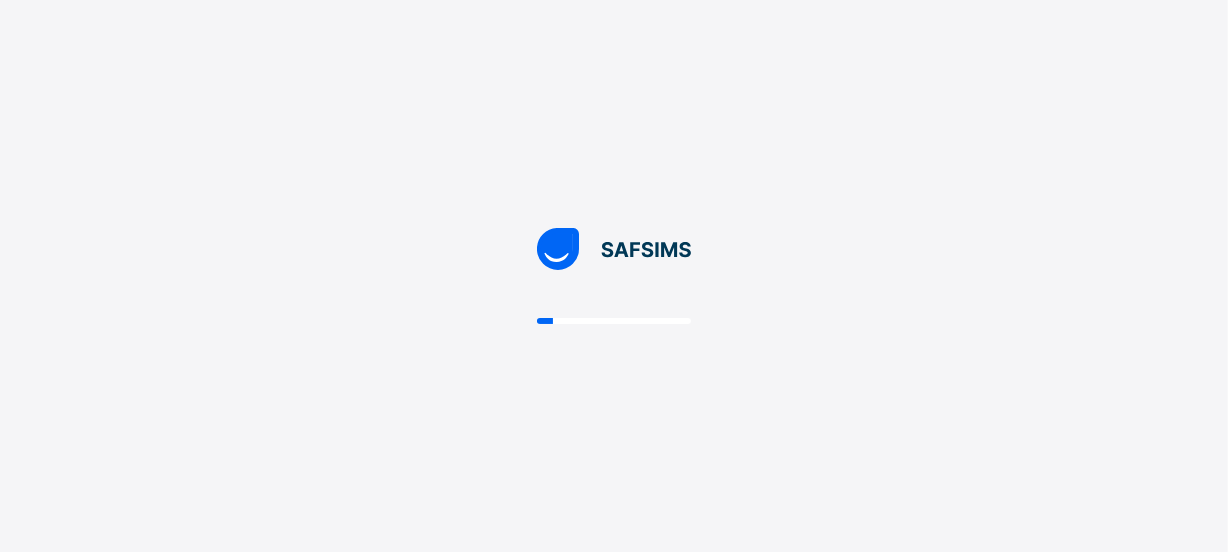scroll, scrollTop: 0, scrollLeft: 0, axis: both 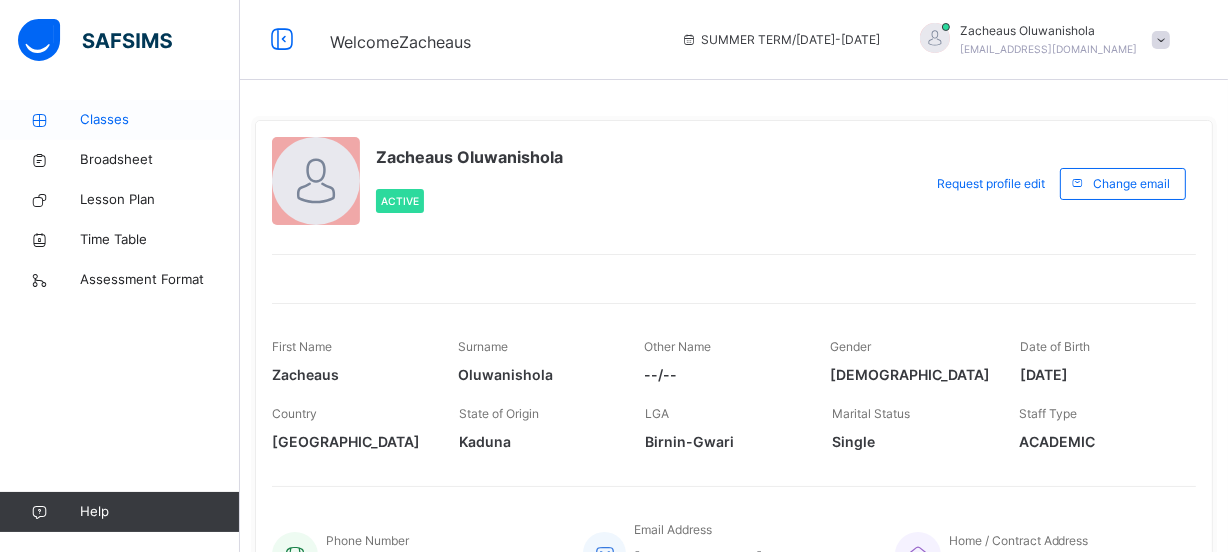 click on "Classes" at bounding box center [160, 120] 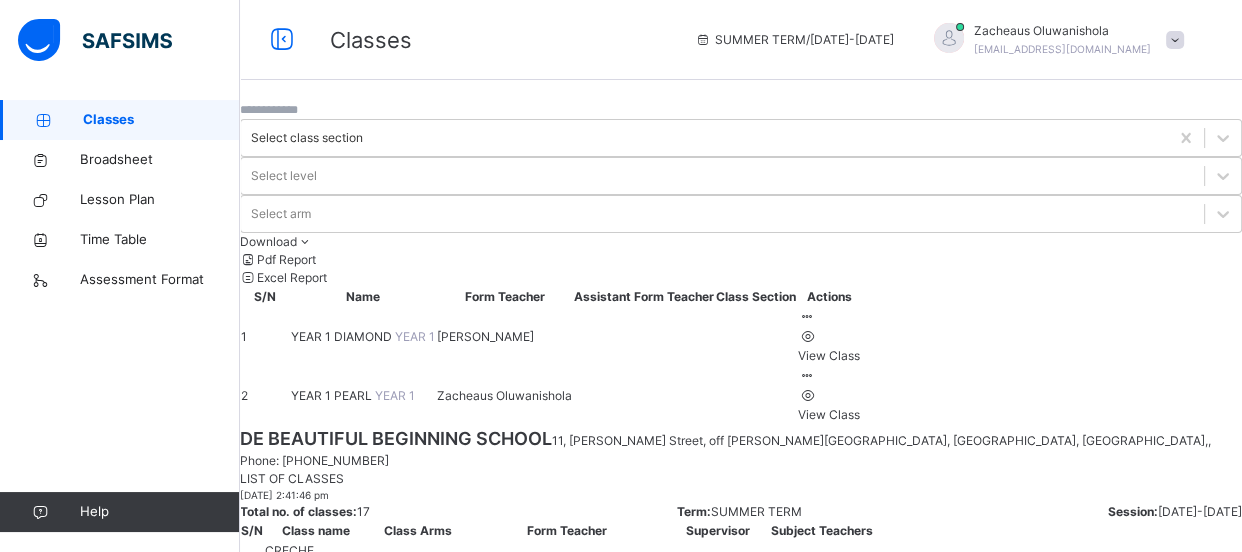 click on "[PERSON_NAME]" at bounding box center [485, 337] 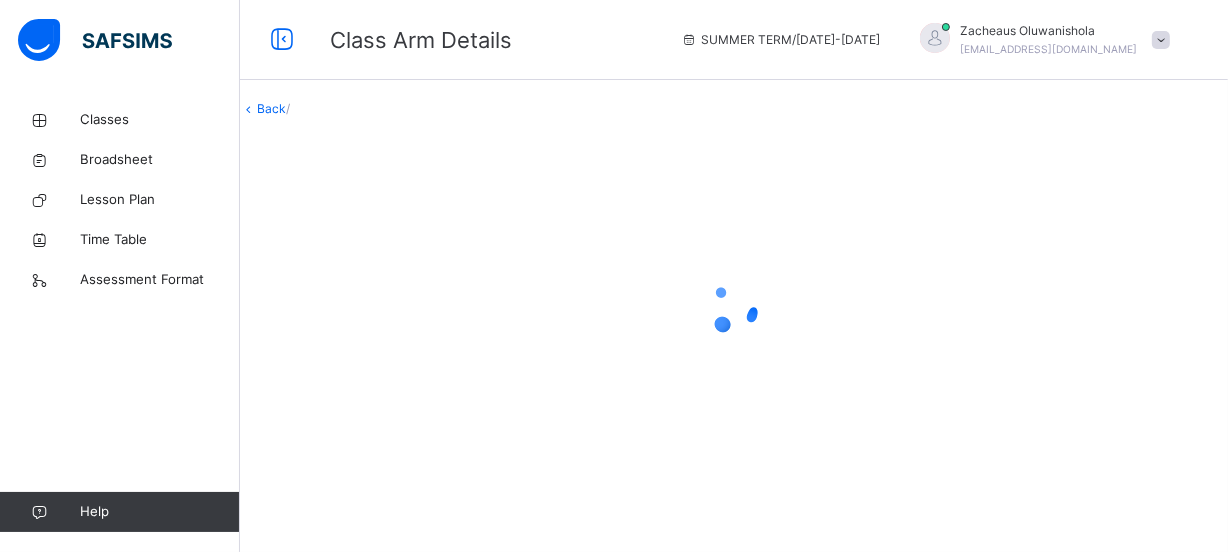 scroll, scrollTop: 26, scrollLeft: 0, axis: vertical 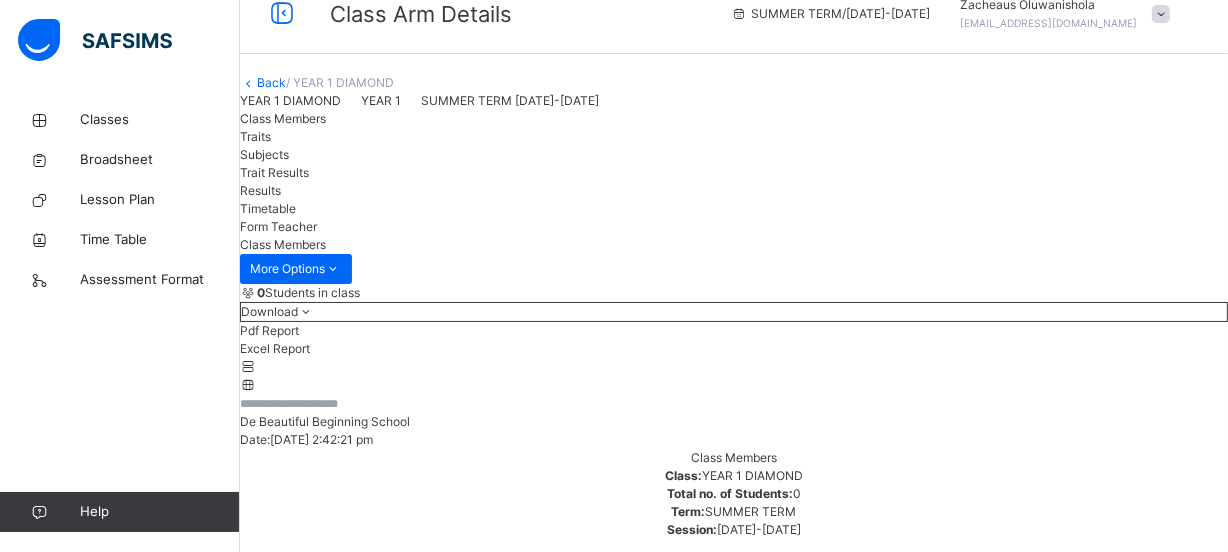 click on "Subjects" at bounding box center [264, 154] 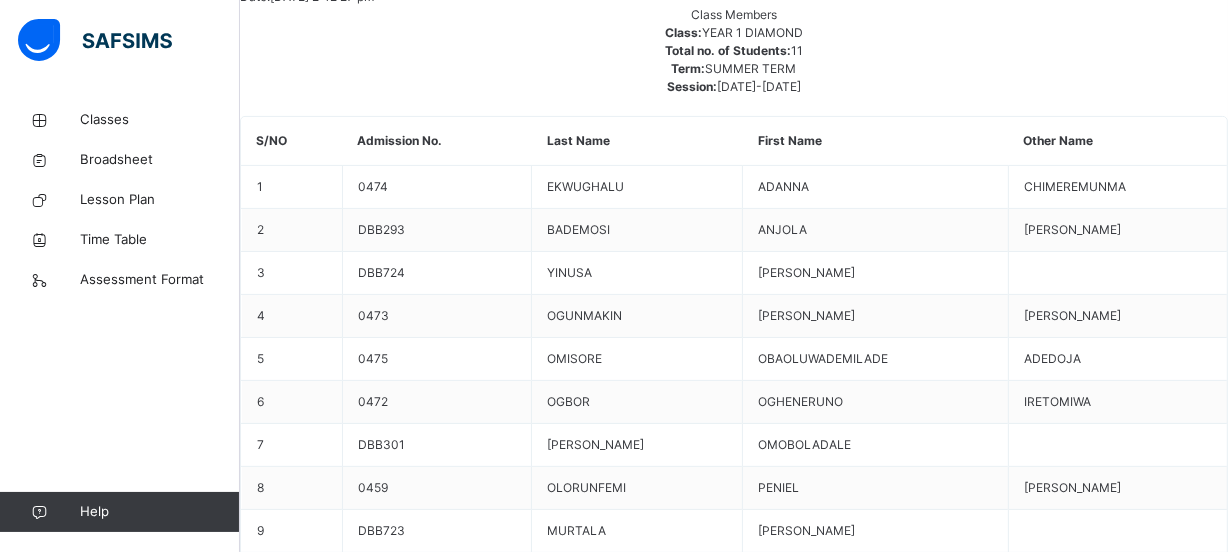 scroll, scrollTop: 783, scrollLeft: 0, axis: vertical 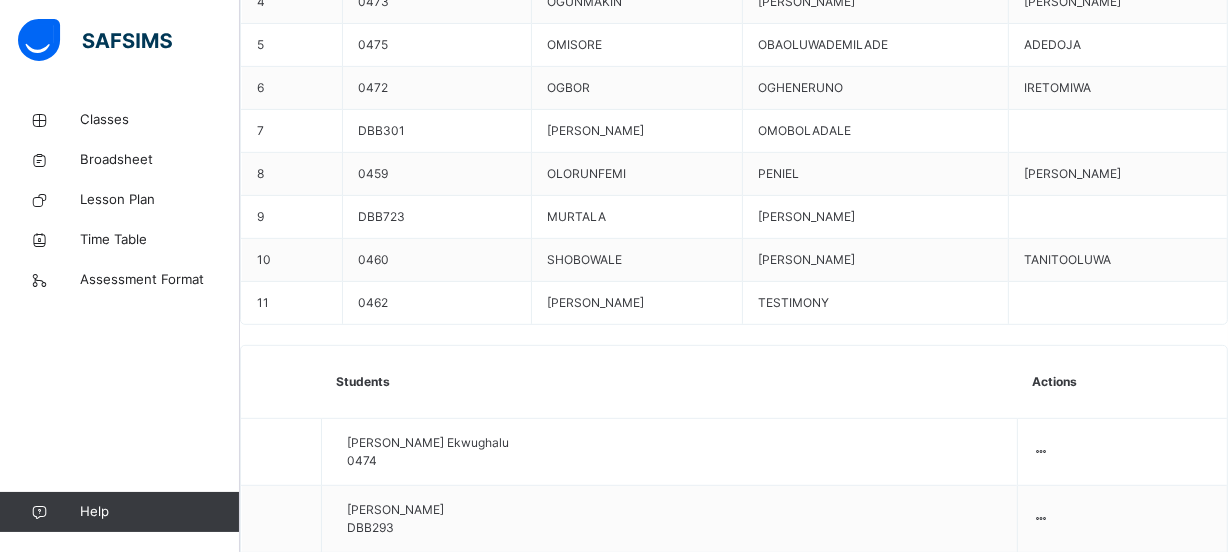 click on "Assess Students" at bounding box center [1120, 2071] 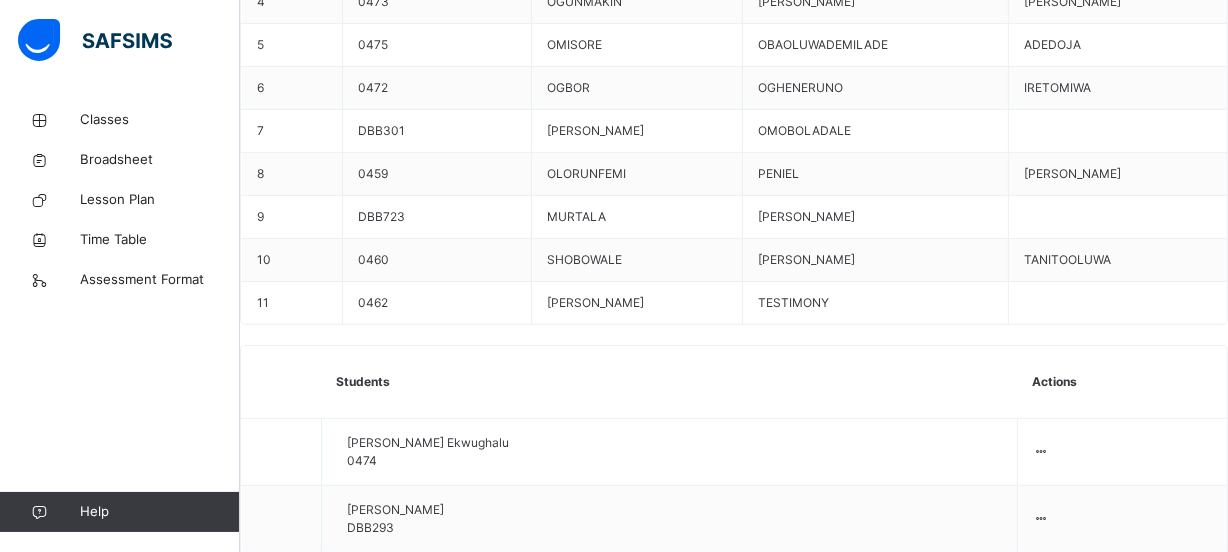 scroll, scrollTop: 606, scrollLeft: 0, axis: vertical 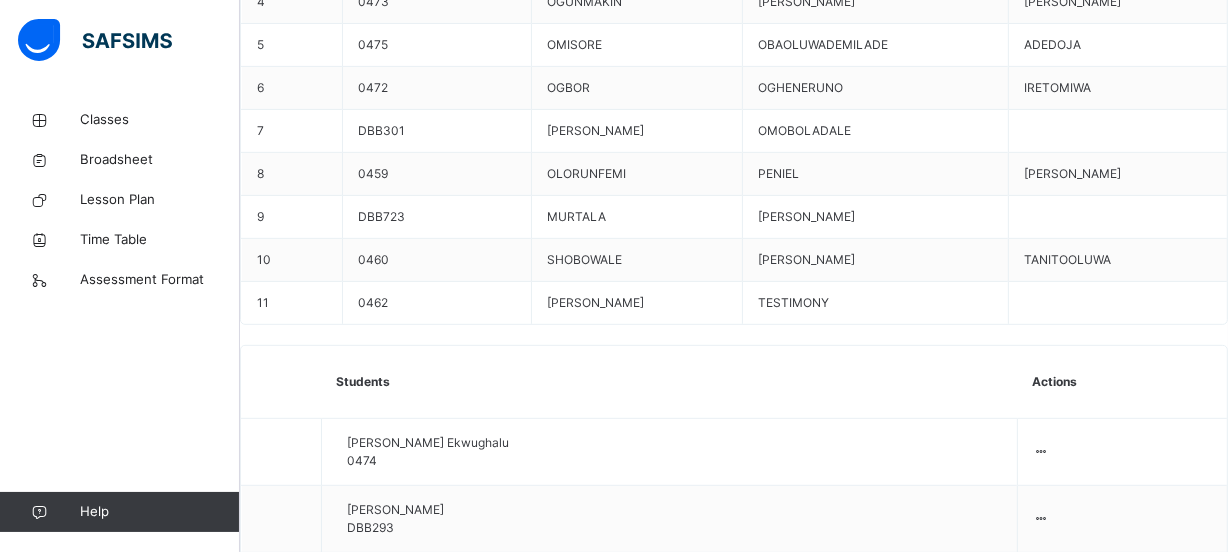 type on "*" 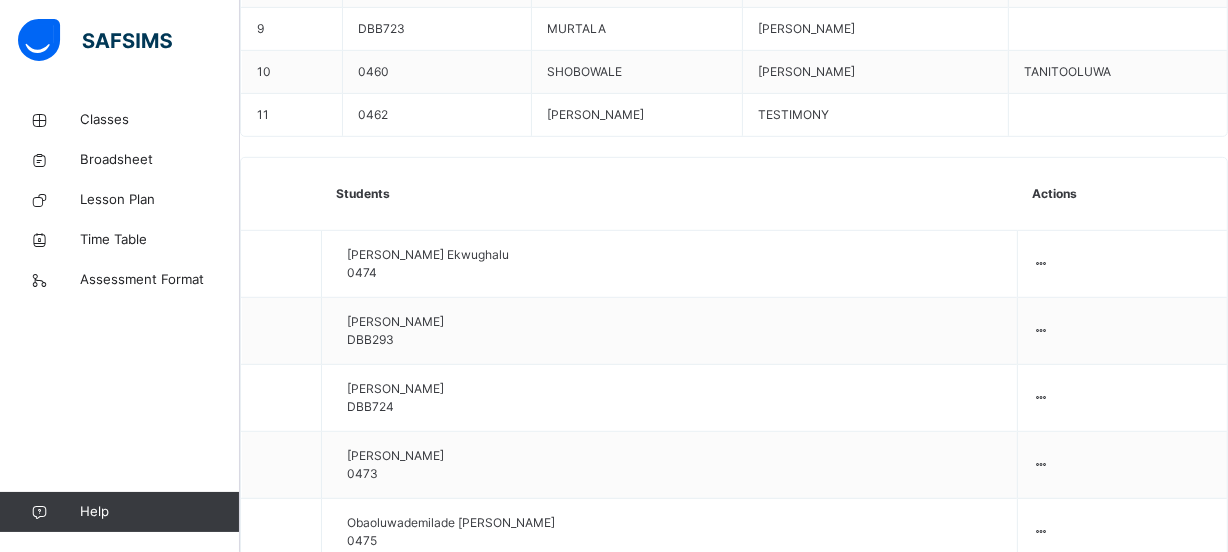 scroll, scrollTop: 1007, scrollLeft: 0, axis: vertical 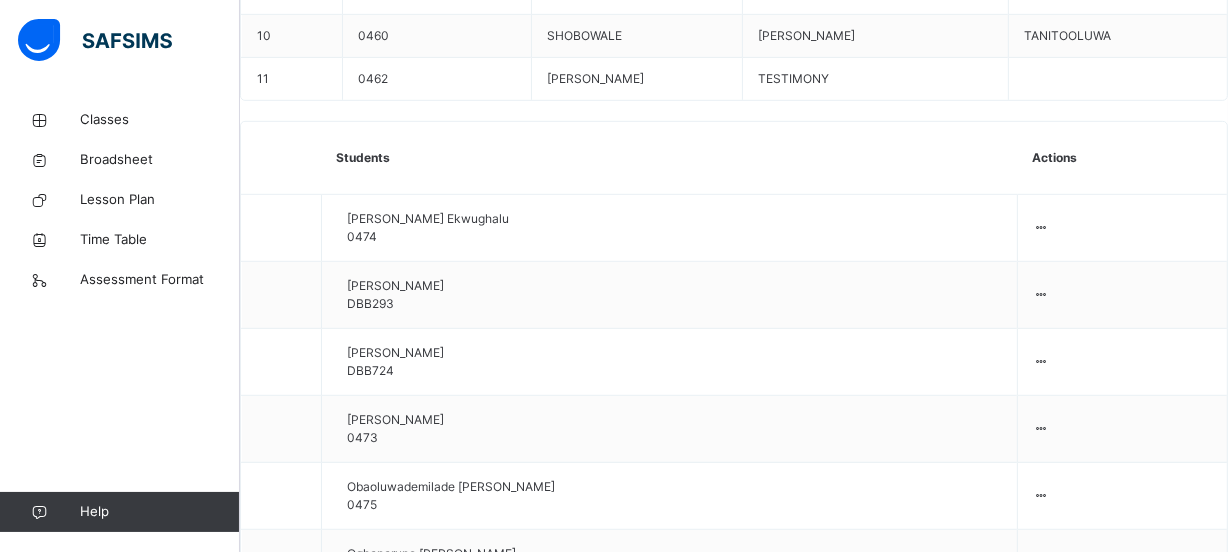 click at bounding box center (1472, 2973) 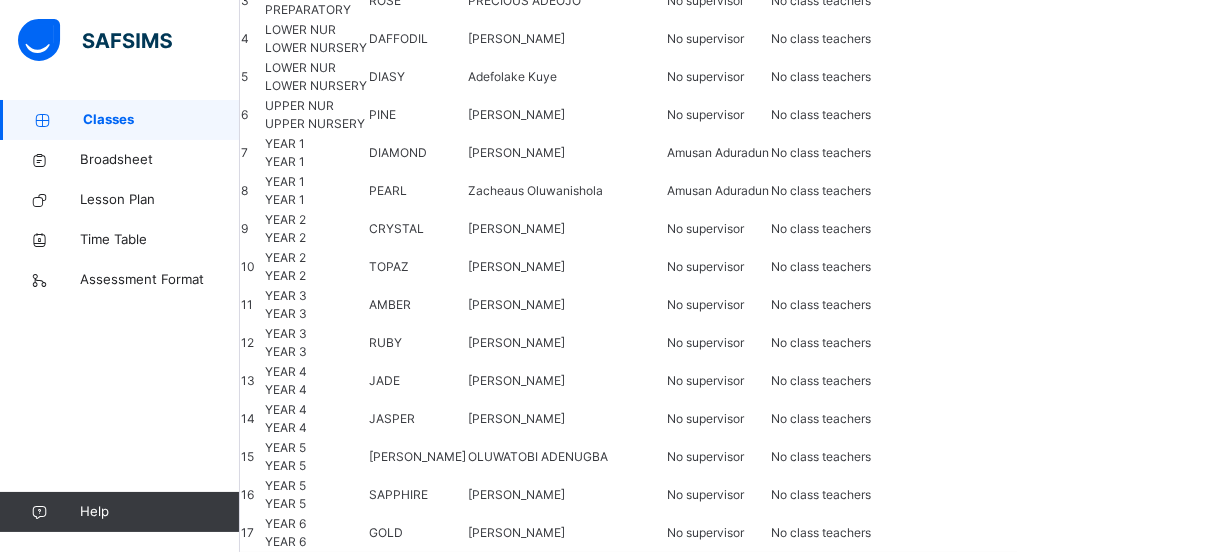 scroll, scrollTop: 0, scrollLeft: 0, axis: both 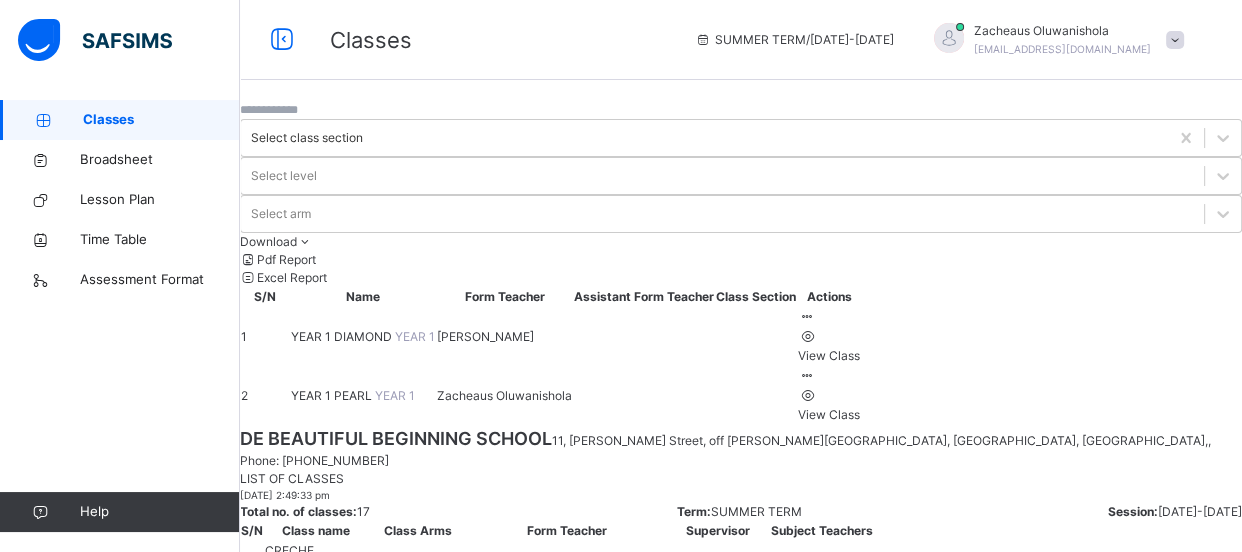 click on "YEAR 1   PEARL" at bounding box center [333, 395] 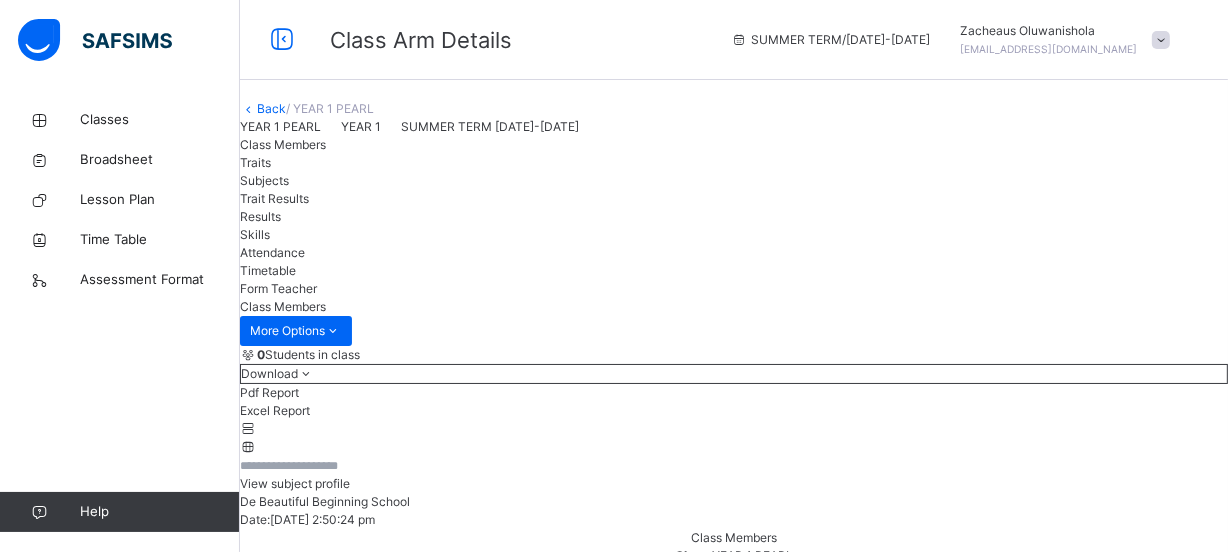 click on "Subjects" at bounding box center [264, 180] 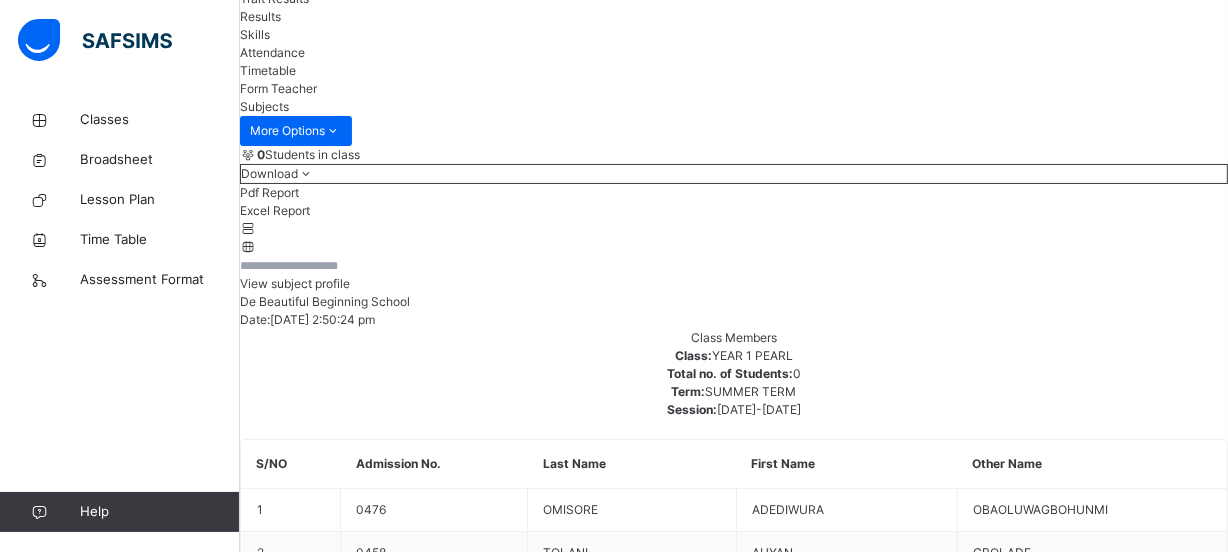 scroll, scrollTop: 606, scrollLeft: 0, axis: vertical 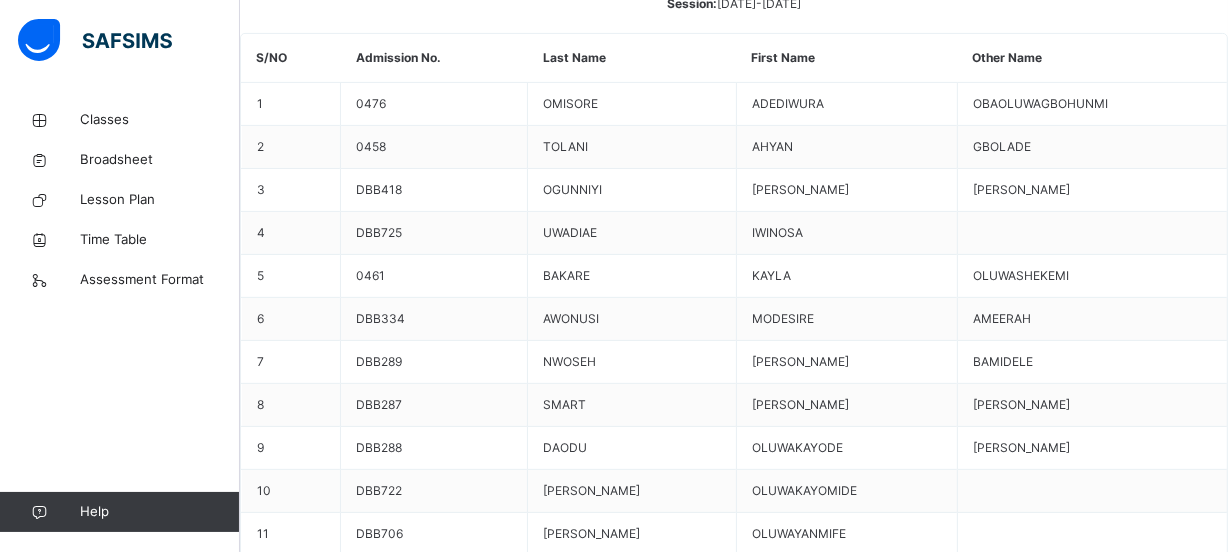 click on "Assess Students" at bounding box center [1166, 2522] 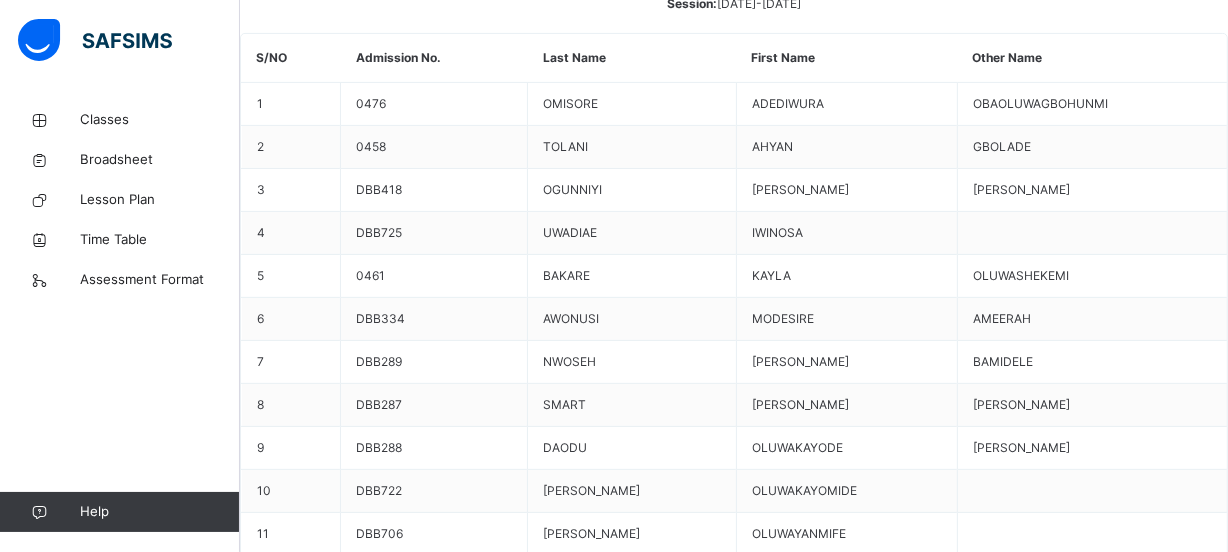 scroll, scrollTop: 0, scrollLeft: 0, axis: both 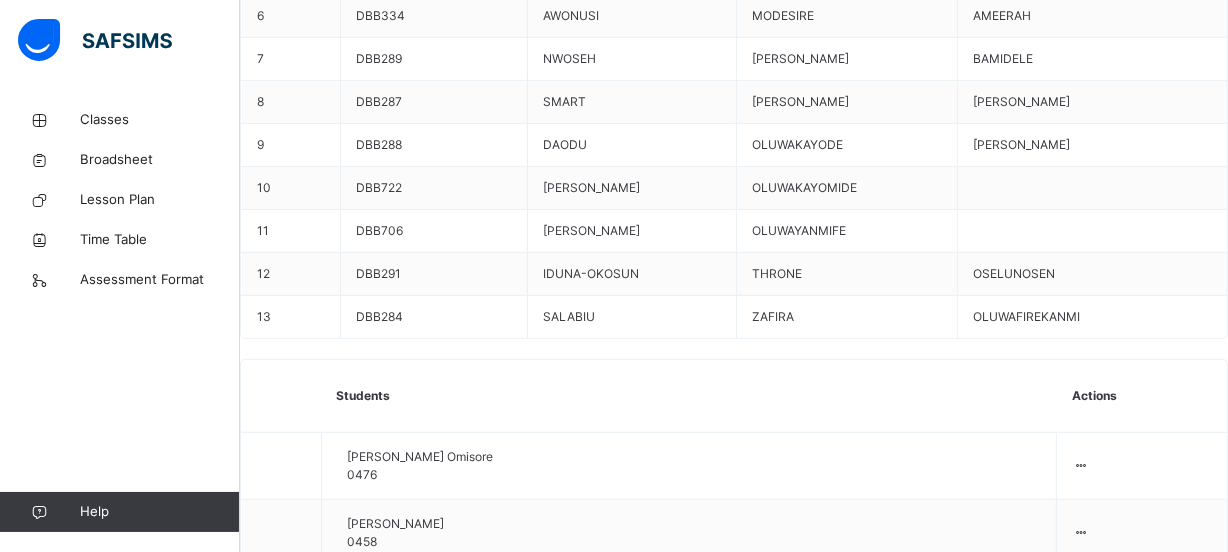 click on "Show Comments" at bounding box center (734, 3060) 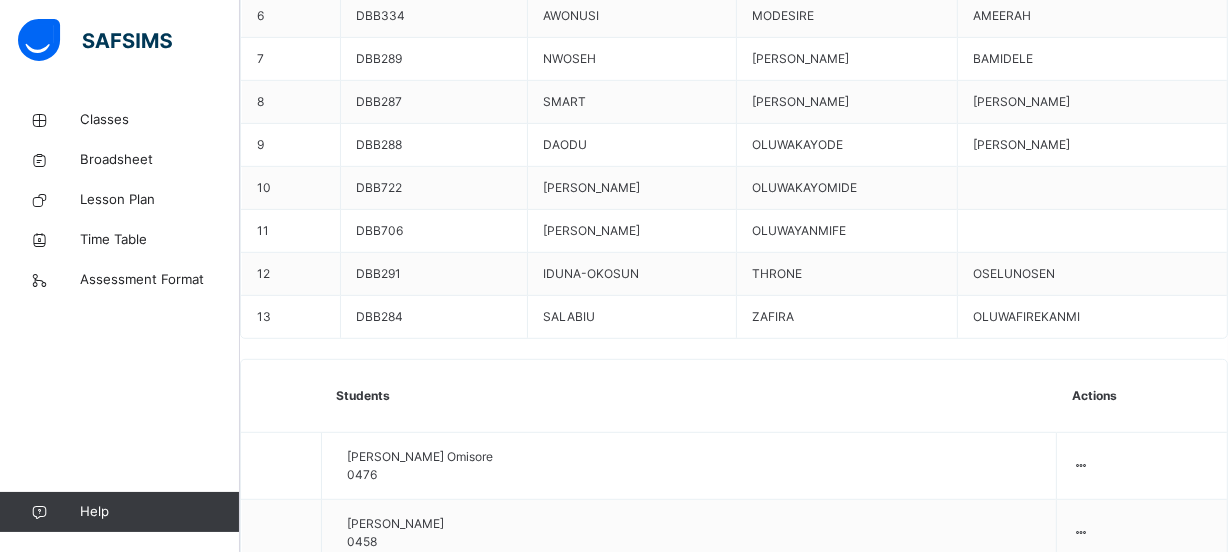 scroll, scrollTop: 384, scrollLeft: 0, axis: vertical 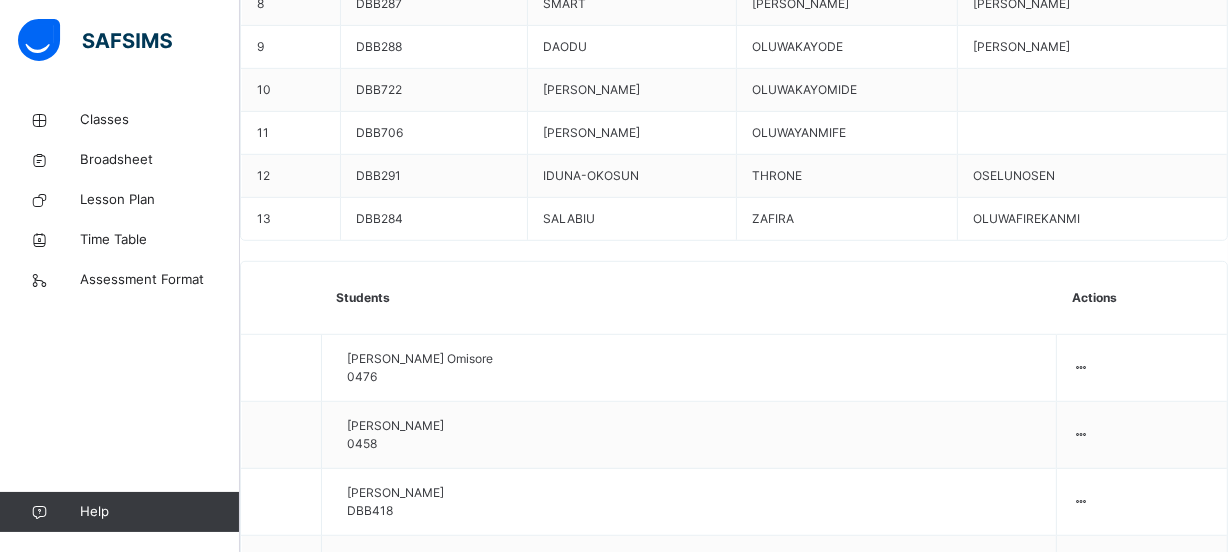 click on "Save Entries" at bounding box center [310, 2932] 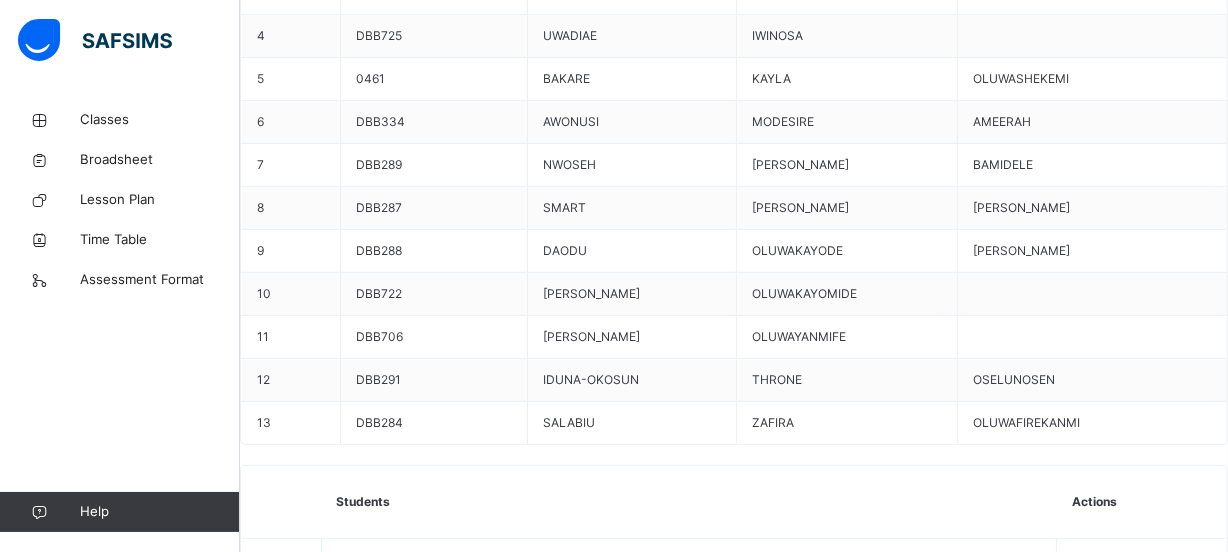 click at bounding box center [1474, 4096] 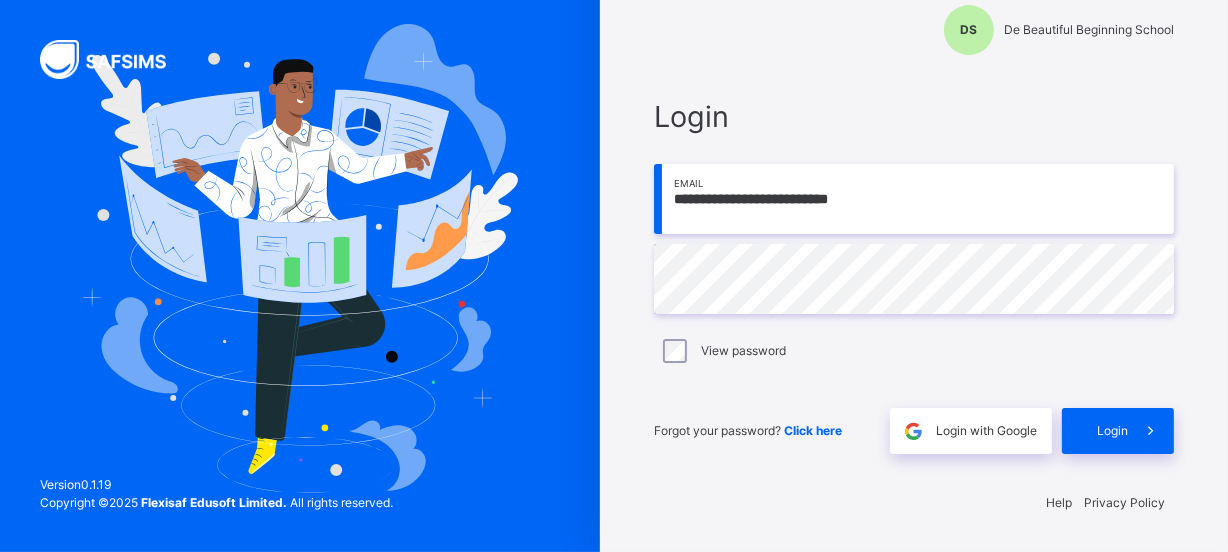 scroll, scrollTop: 35, scrollLeft: 0, axis: vertical 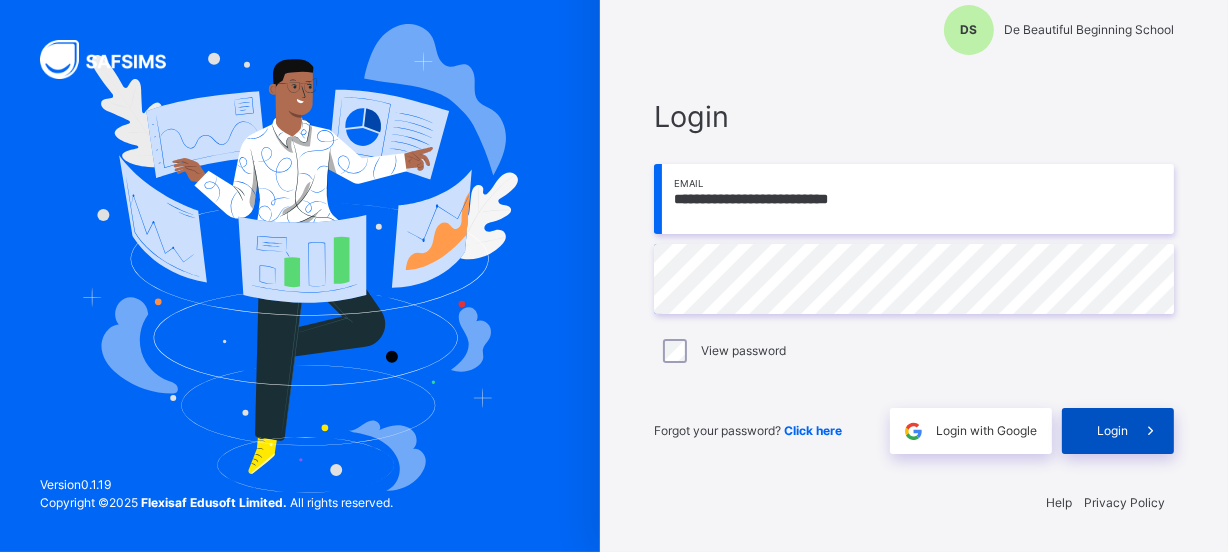 click on "Login" at bounding box center (1112, 431) 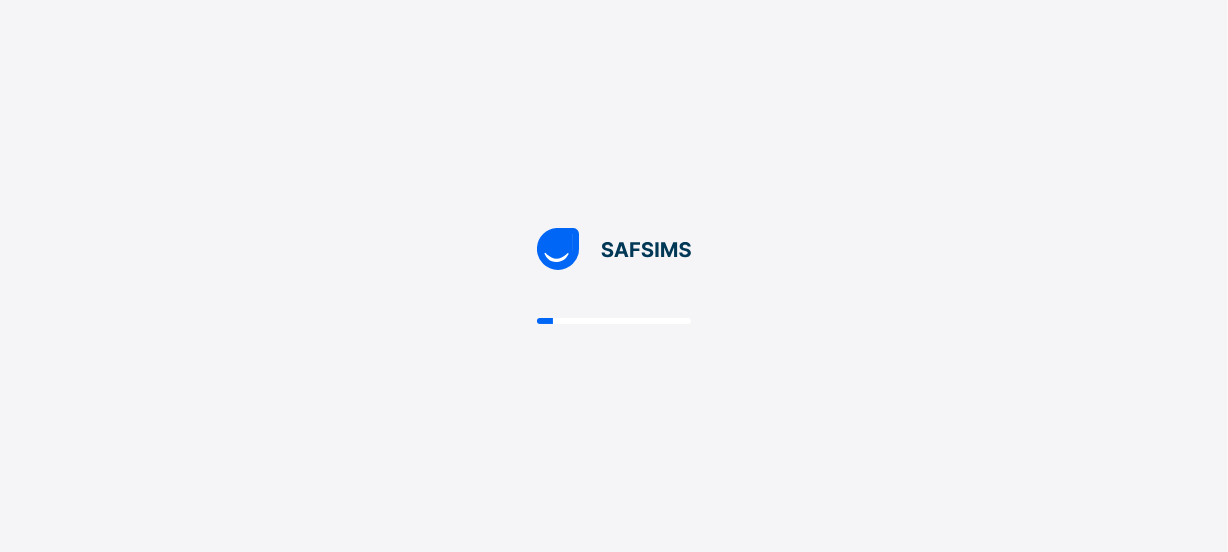 scroll, scrollTop: 0, scrollLeft: 0, axis: both 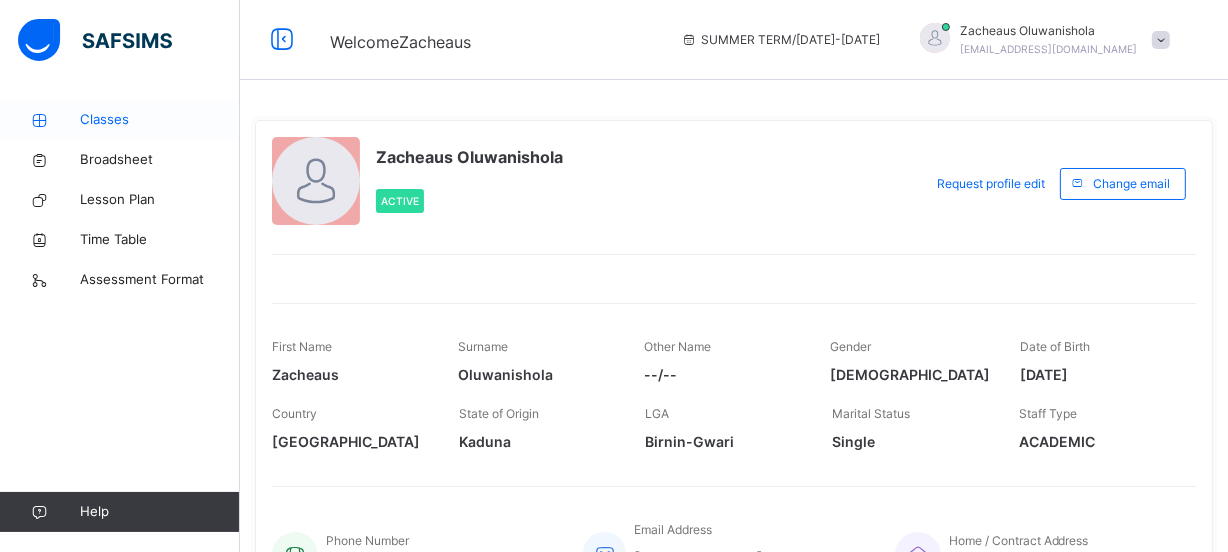 click on "Classes" at bounding box center (160, 120) 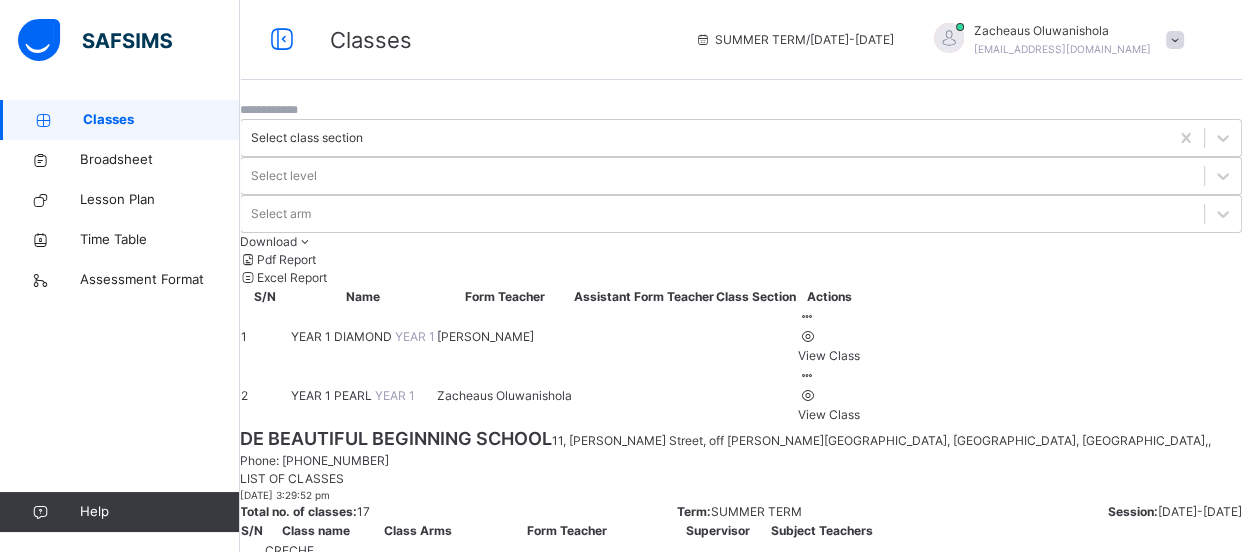 click on "Zacheaus Oluwanishola" at bounding box center (504, 396) 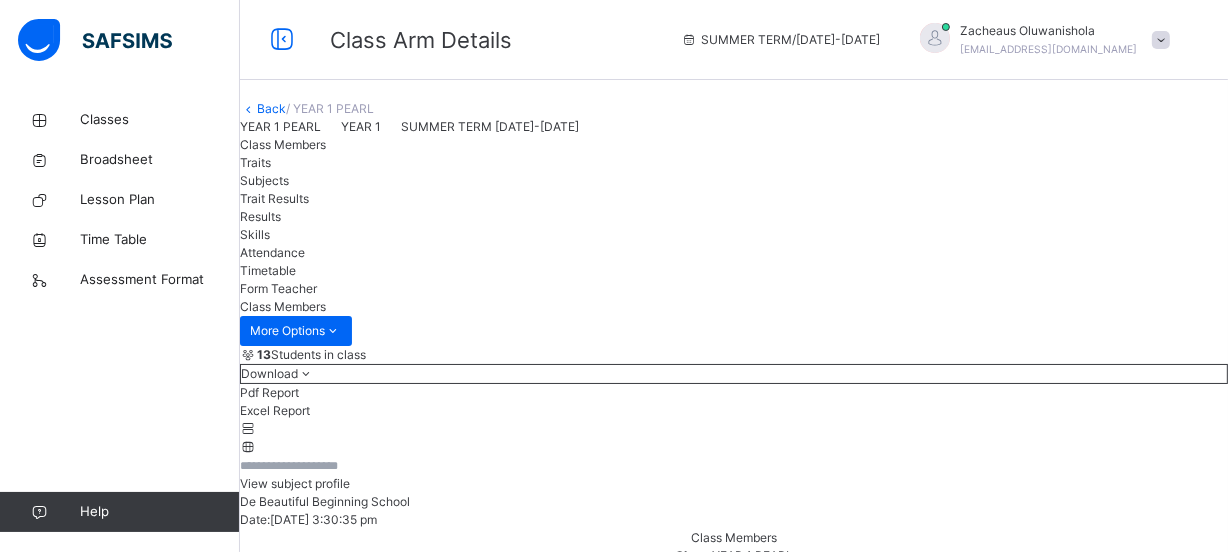 click on "Subjects" at bounding box center [264, 180] 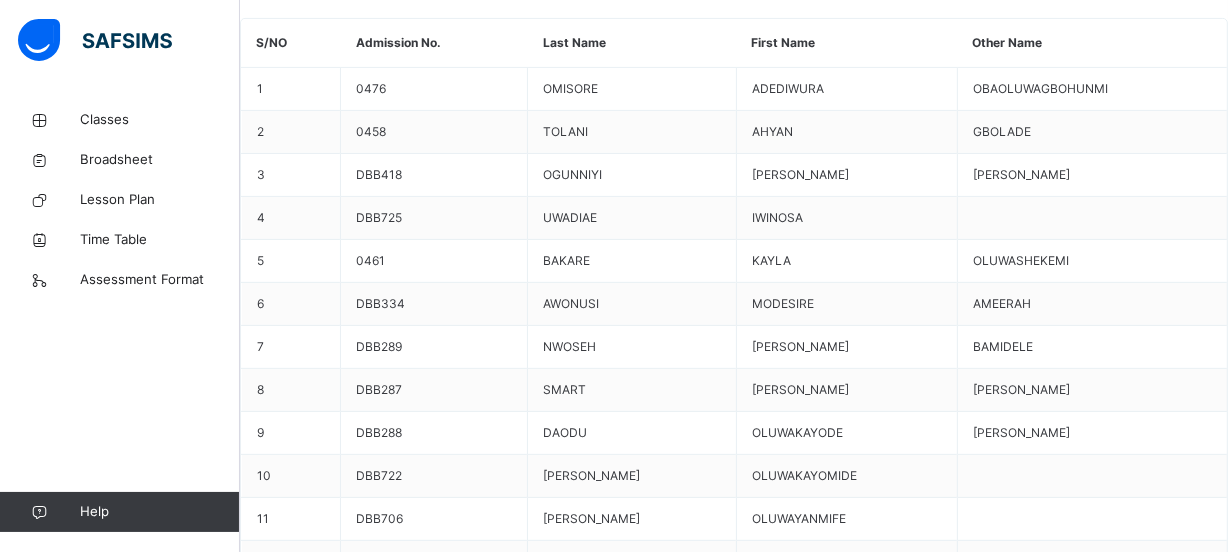 scroll, scrollTop: 757, scrollLeft: 0, axis: vertical 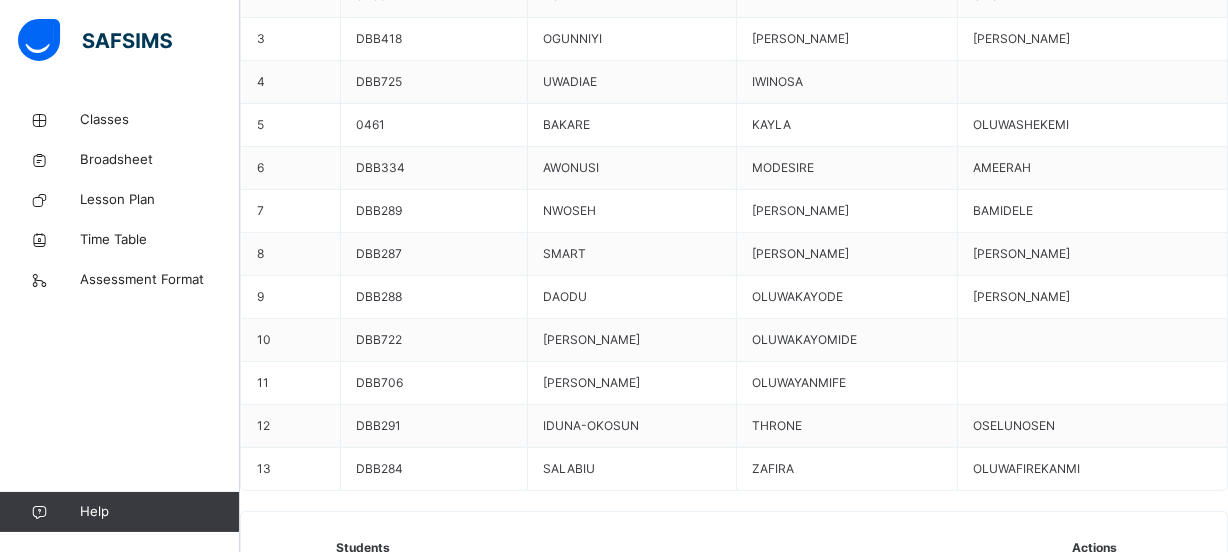 click on "Assess Students" at bounding box center [1120, 2371] 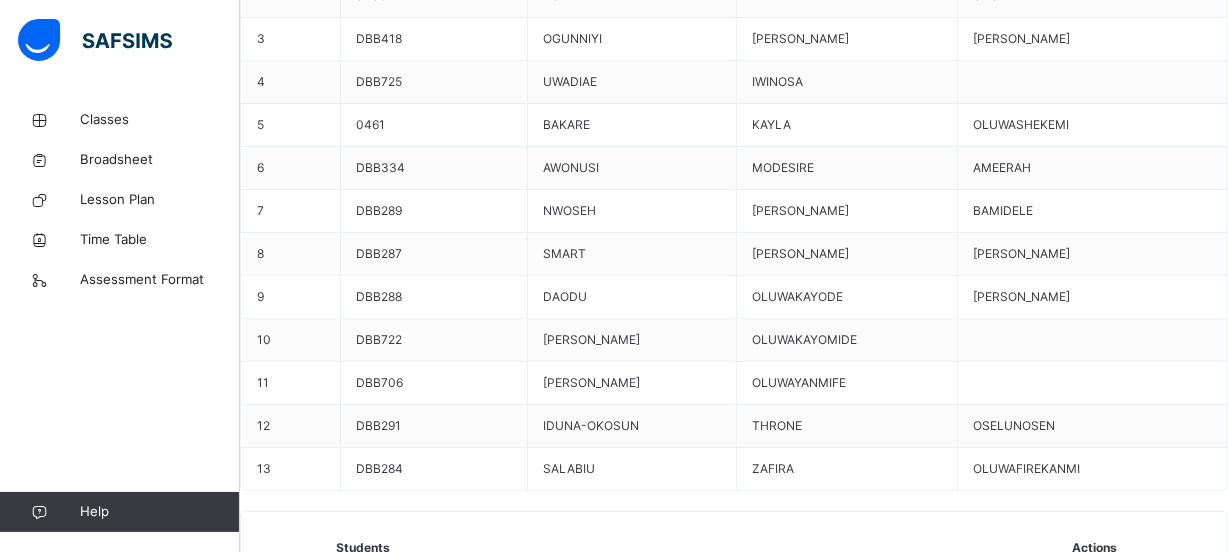 scroll, scrollTop: 0, scrollLeft: 0, axis: both 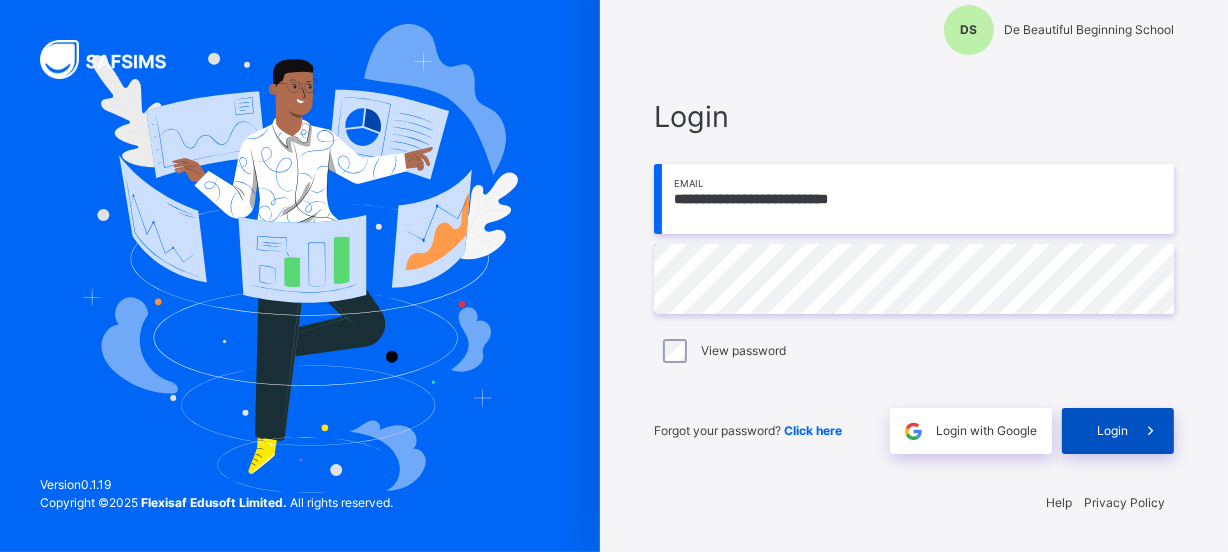 click on "Login" at bounding box center (1112, 431) 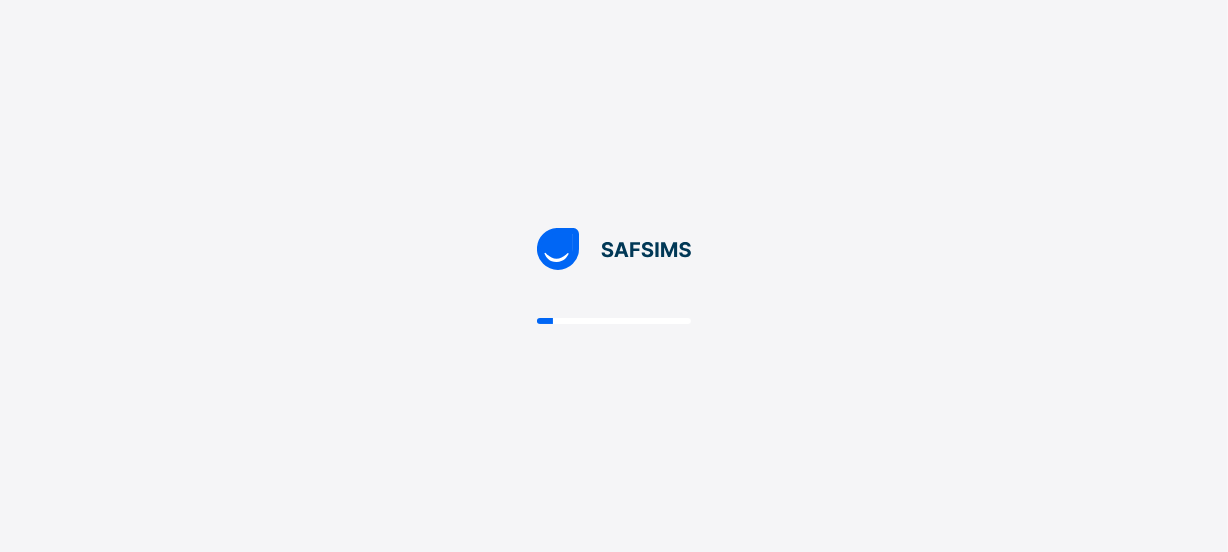 scroll, scrollTop: 0, scrollLeft: 0, axis: both 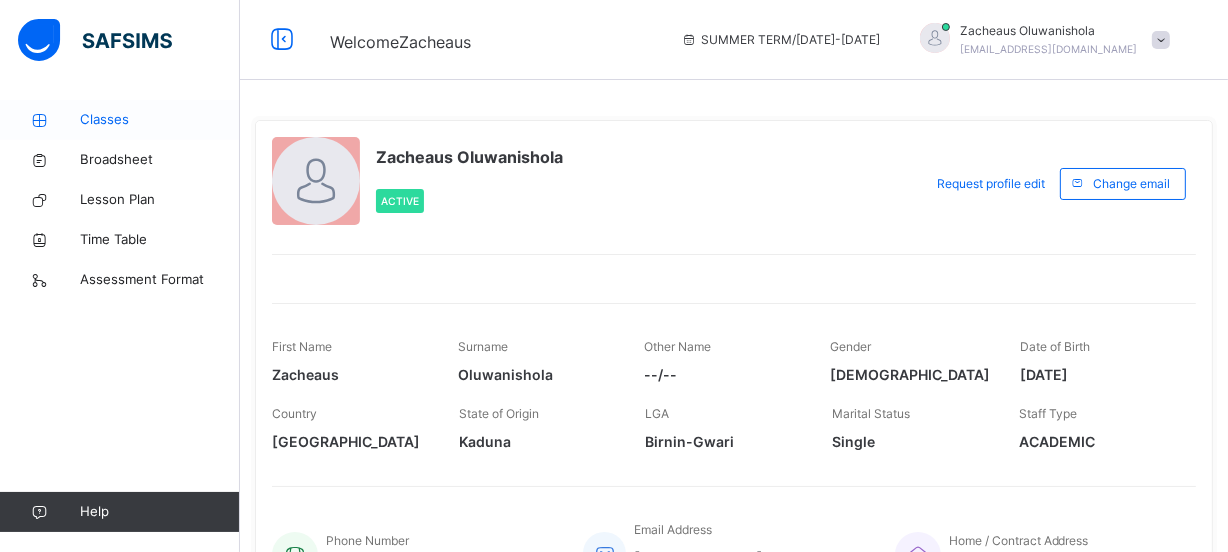 click on "Classes" at bounding box center [160, 120] 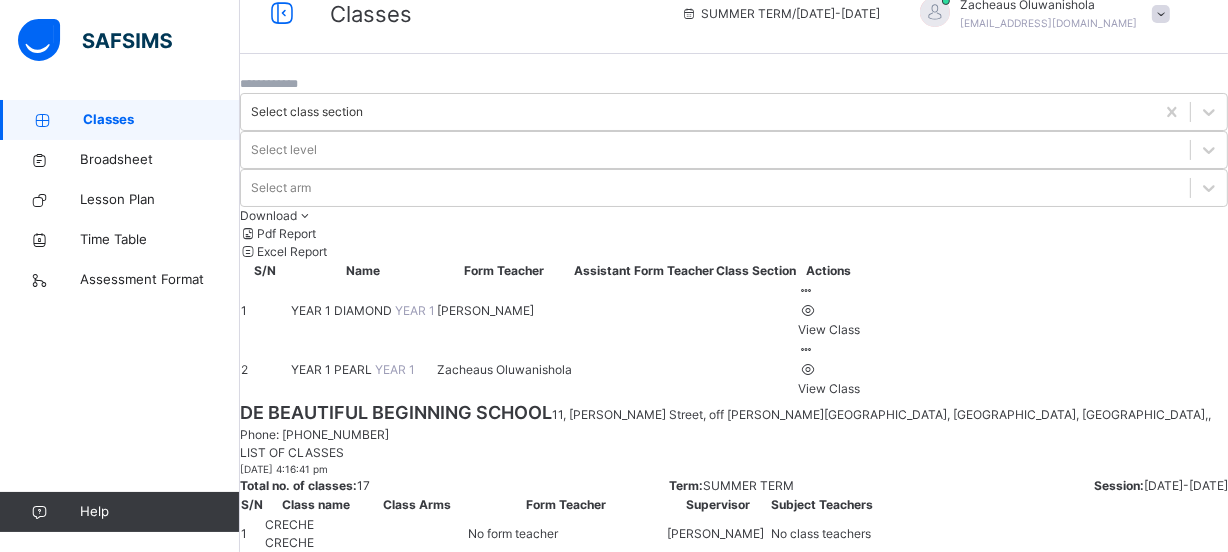 scroll, scrollTop: 0, scrollLeft: 0, axis: both 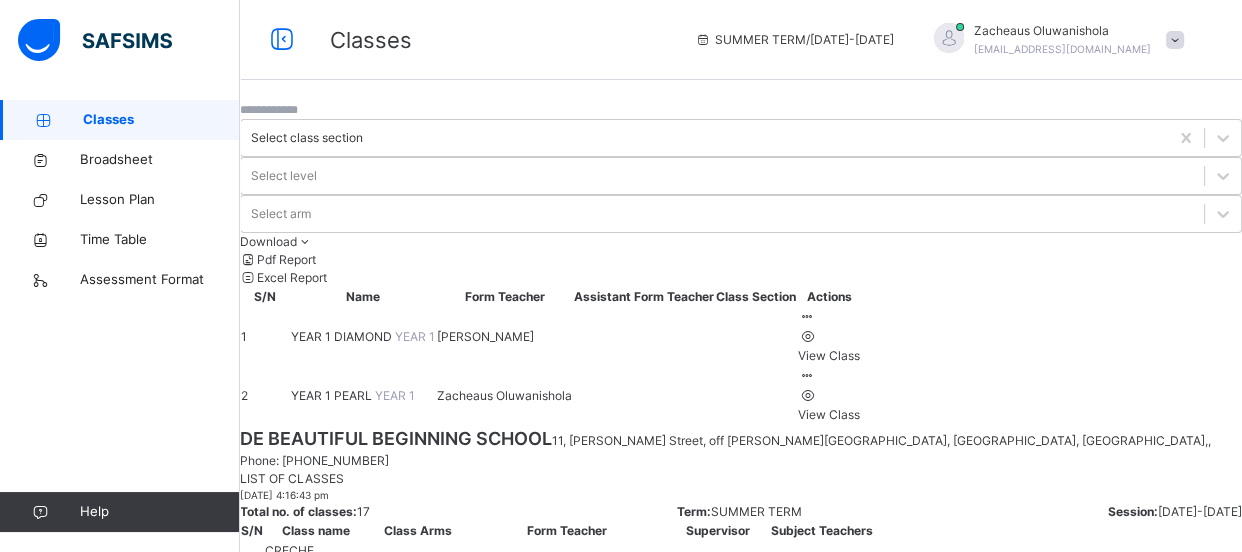 click on "YEAR 1" at bounding box center (395, 395) 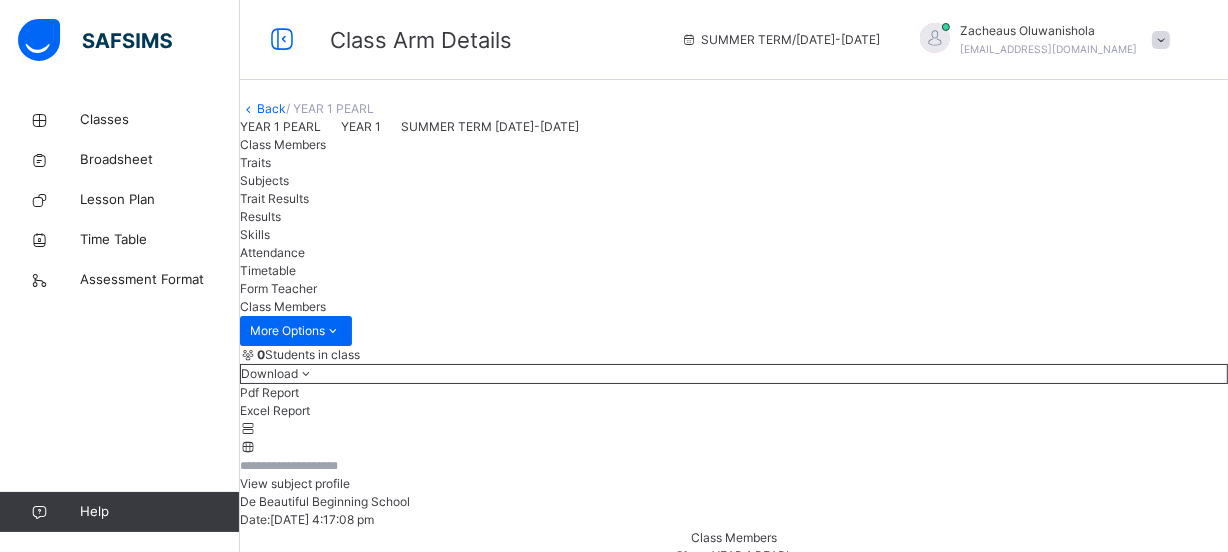 click on "Subjects" at bounding box center [264, 180] 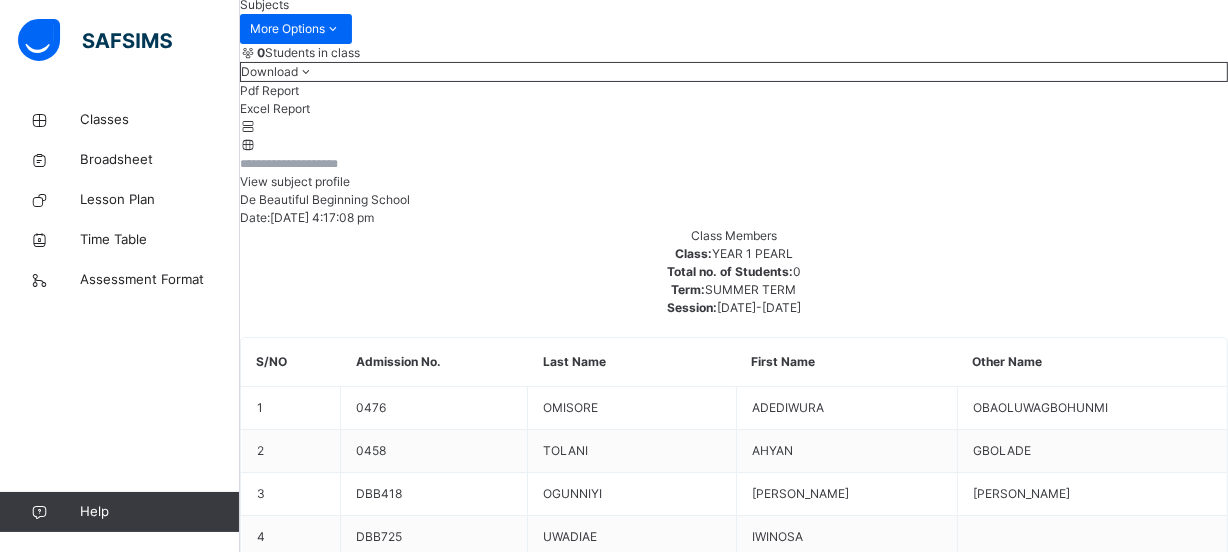 scroll, scrollTop: 606, scrollLeft: 0, axis: vertical 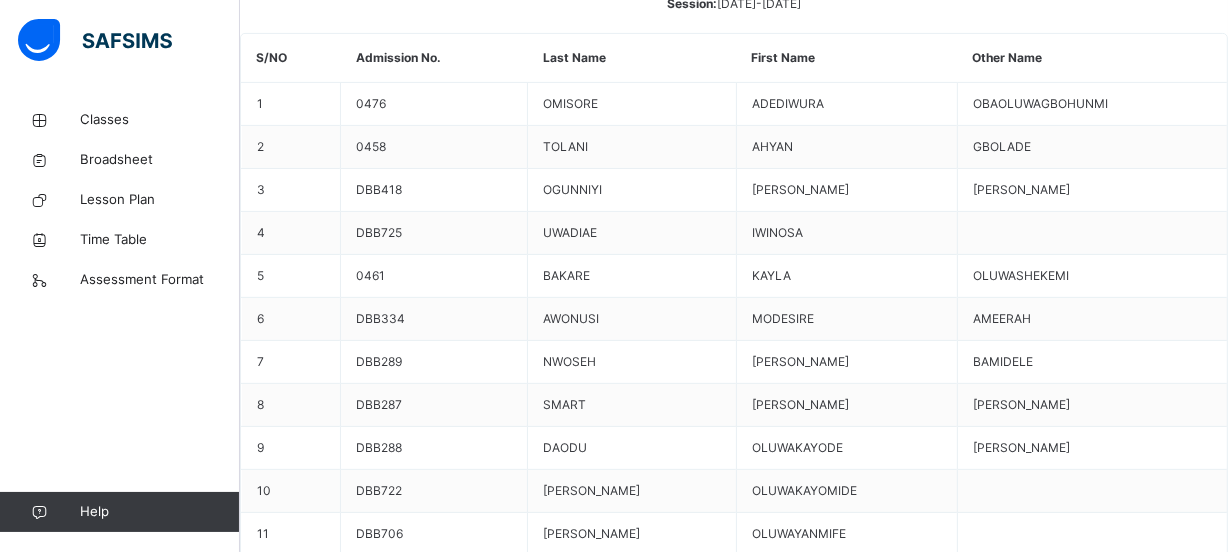 click on "Assess Students" at bounding box center (1166, 2522) 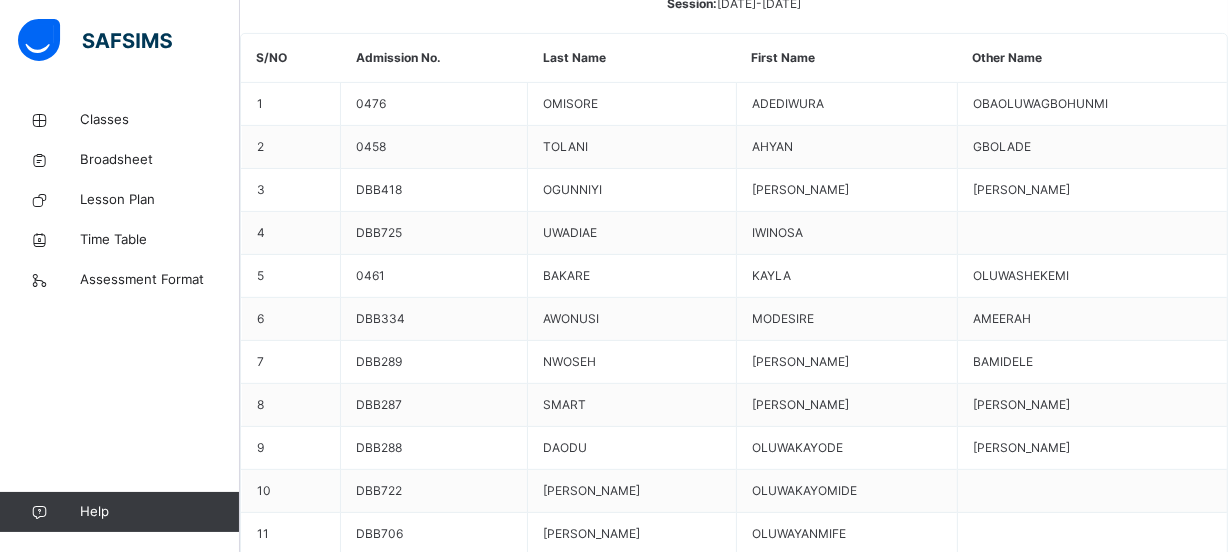 scroll, scrollTop: 0, scrollLeft: 0, axis: both 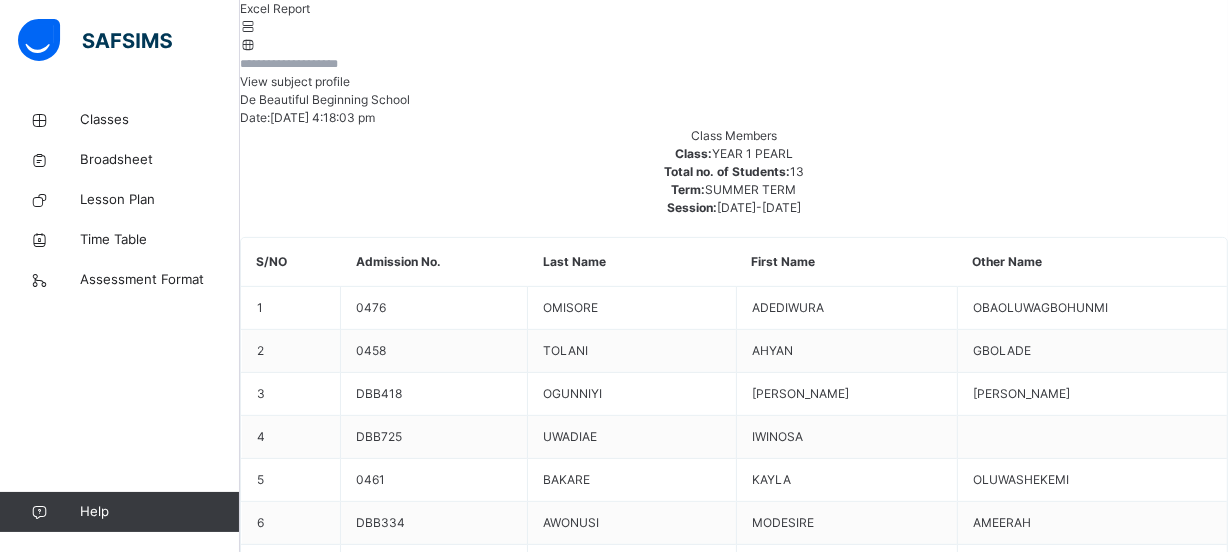 click on "Save Entries" at bounding box center [310, 3537] 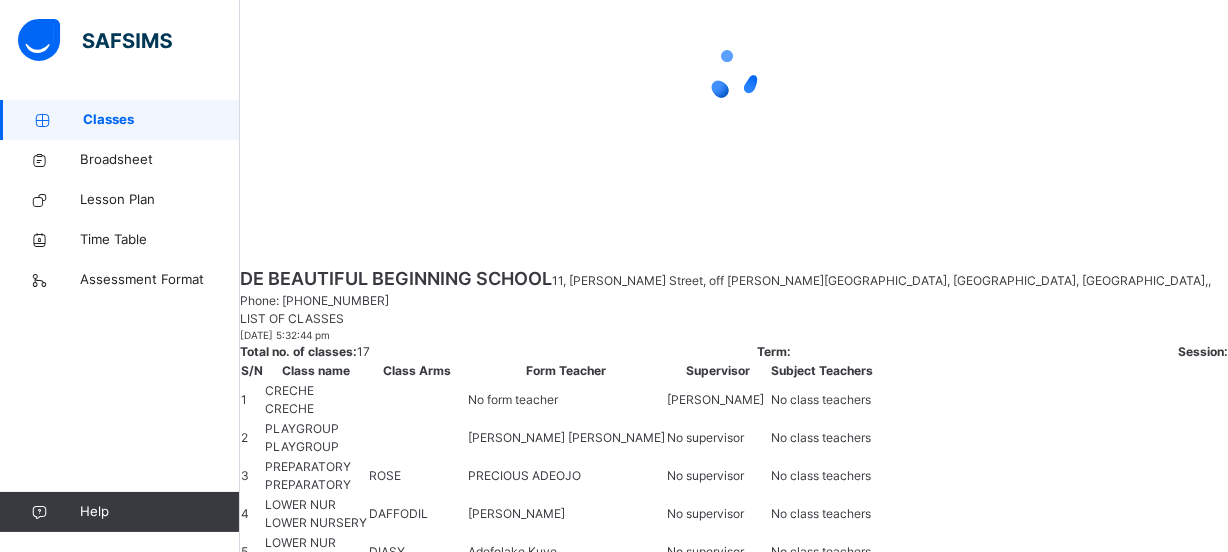 scroll, scrollTop: 0, scrollLeft: 0, axis: both 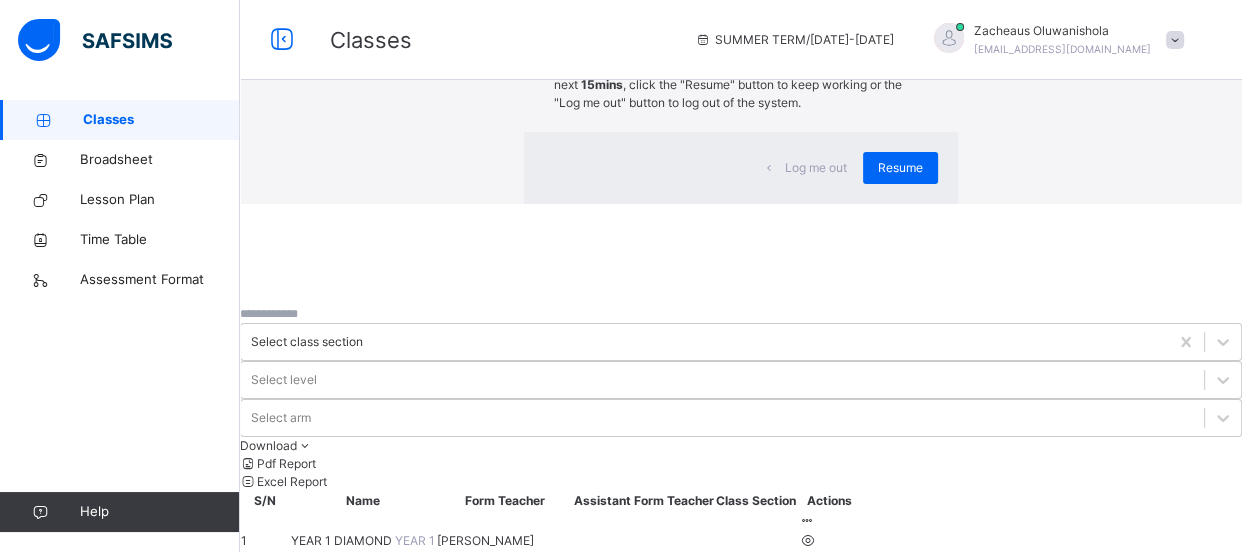 click on "×" at bounding box center [928, 41] 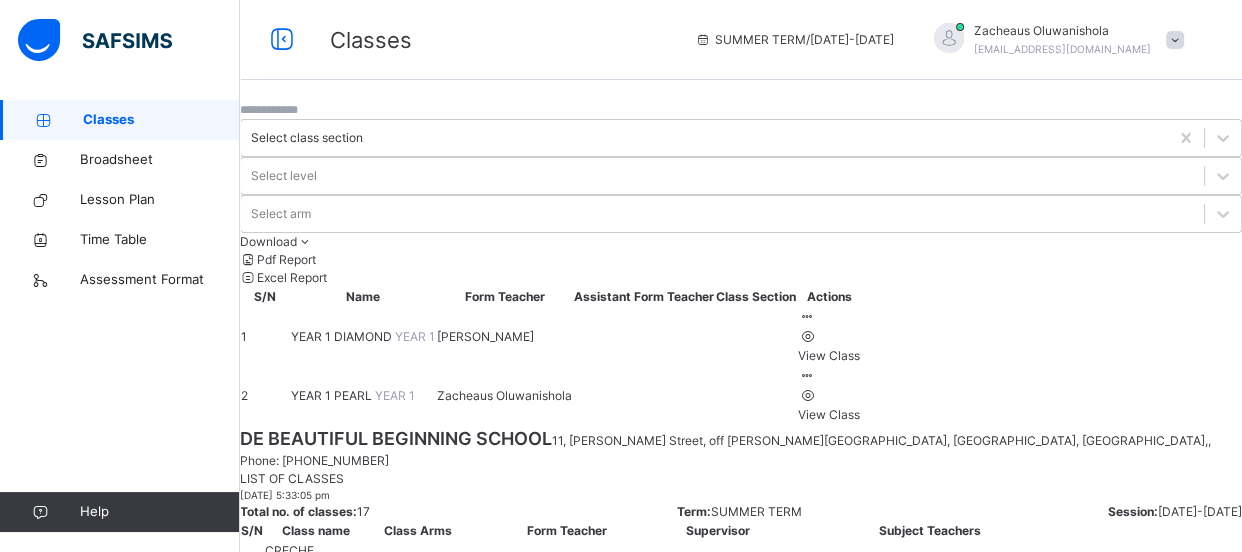 click on "YEAR 1   DIAMOND" at bounding box center (343, 336) 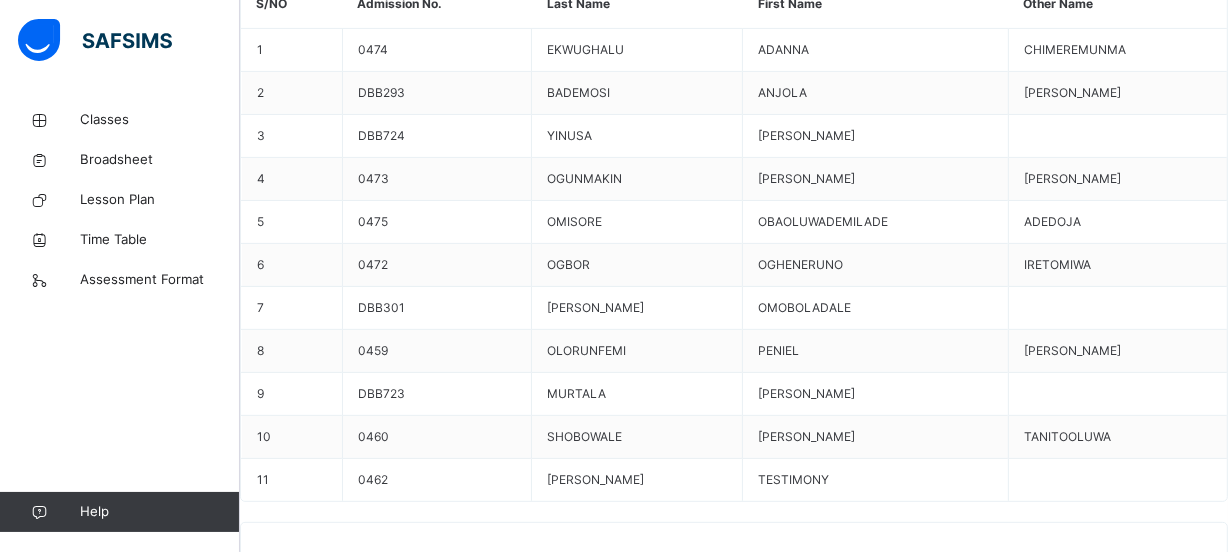 scroll, scrollTop: 151, scrollLeft: 0, axis: vertical 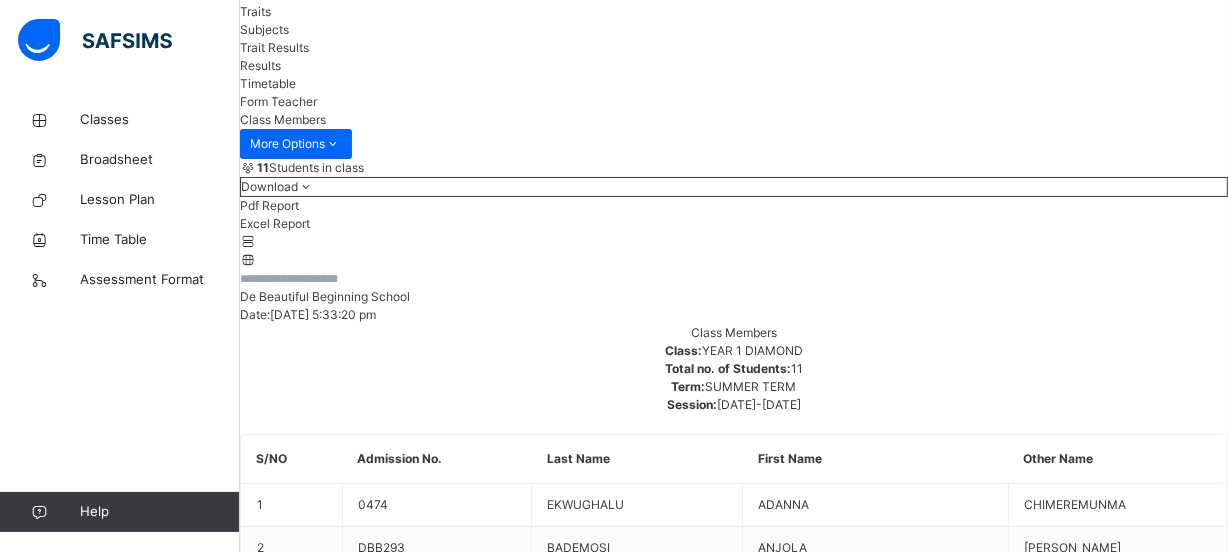 click on "Subjects" at bounding box center (264, 29) 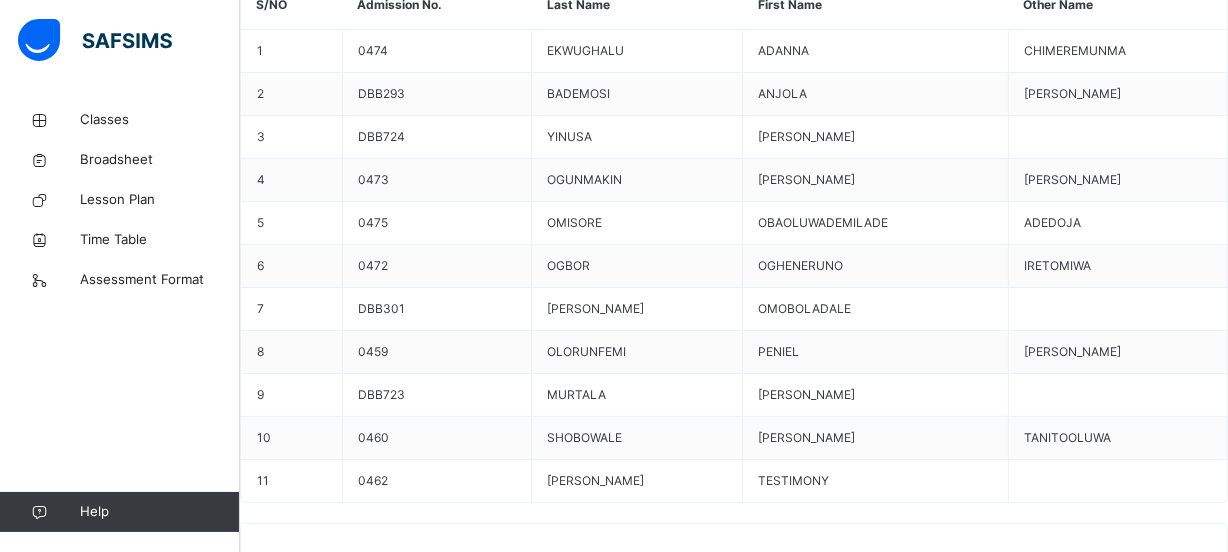 scroll, scrollTop: 606, scrollLeft: 0, axis: vertical 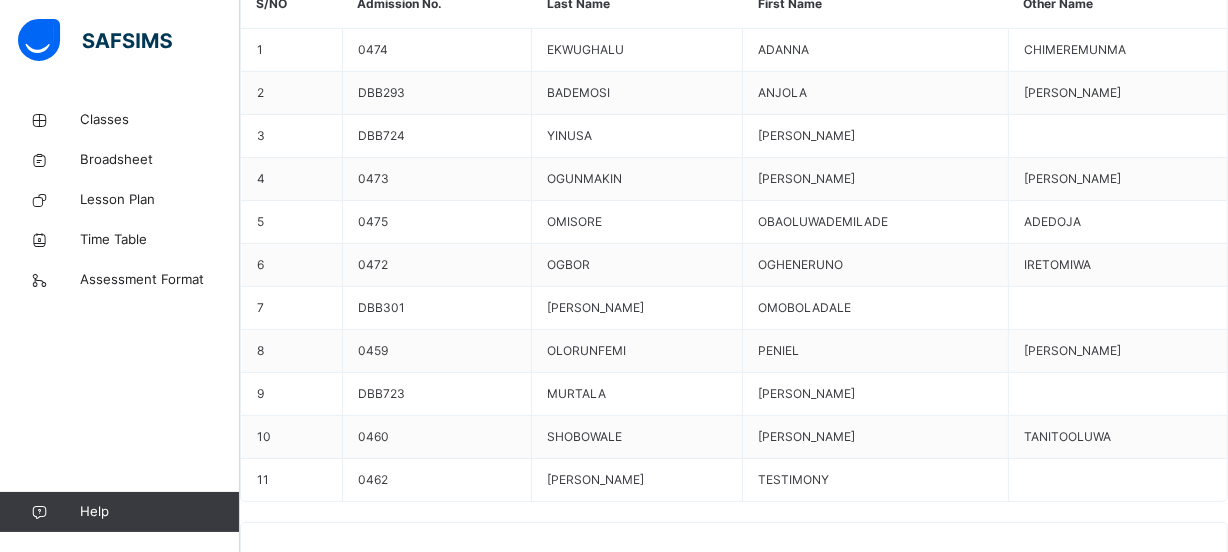 click on "Assess Students" at bounding box center (1166, 2248) 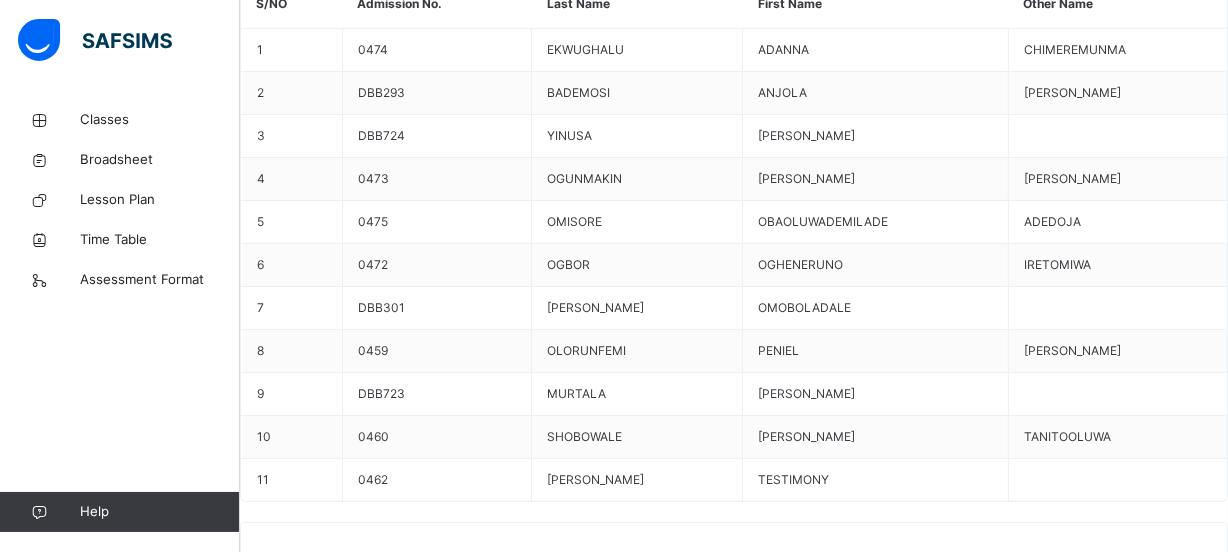 scroll, scrollTop: 302, scrollLeft: 0, axis: vertical 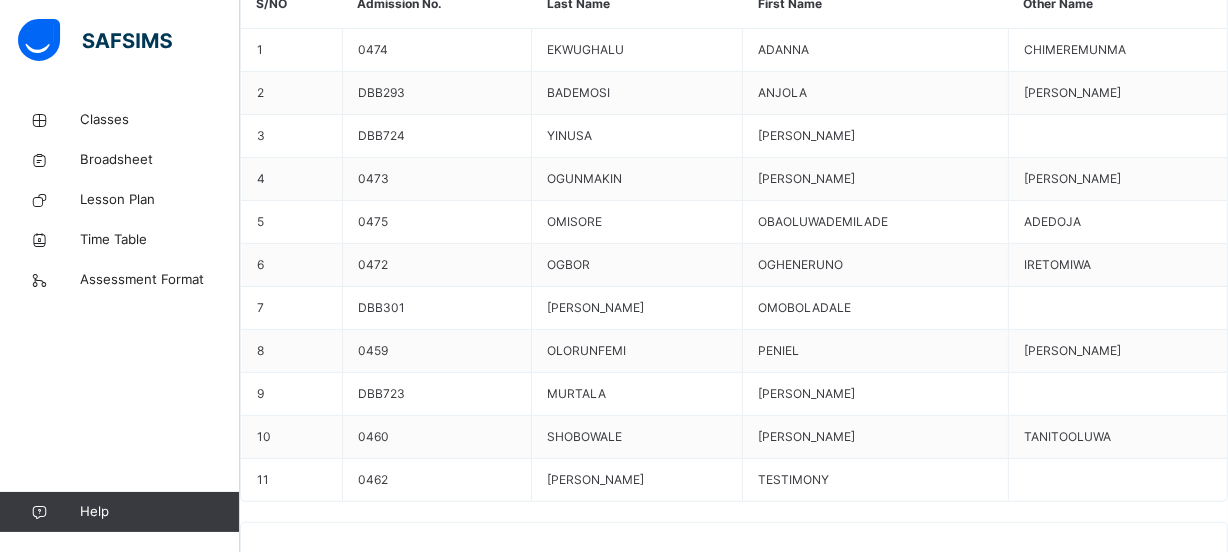 click at bounding box center [1472, 3787] 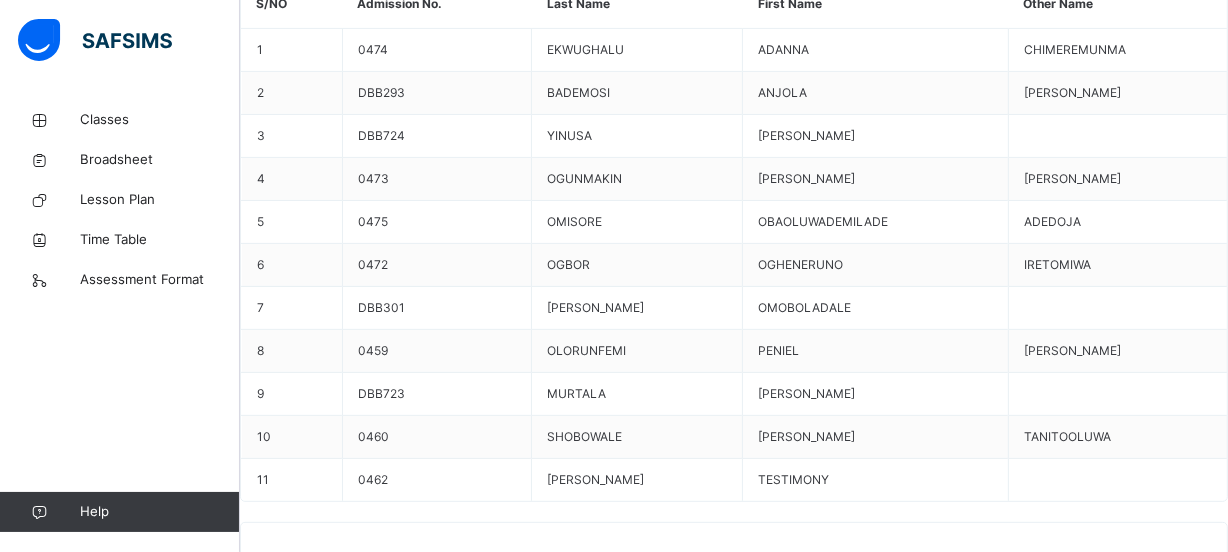 scroll, scrollTop: 857, scrollLeft: 0, axis: vertical 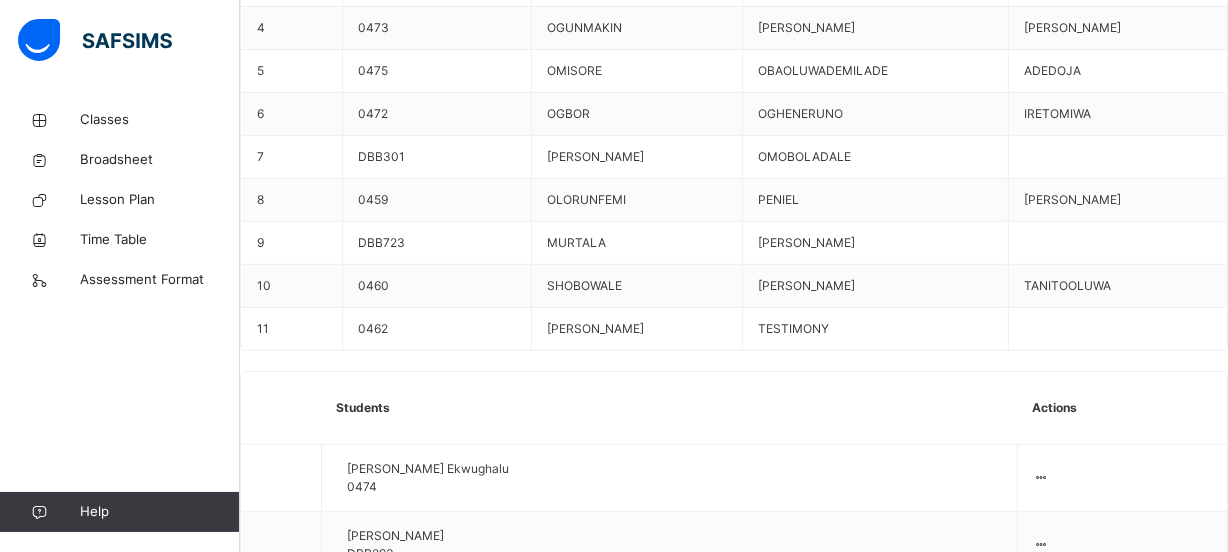 click on "**********" at bounding box center (1472, 3761) 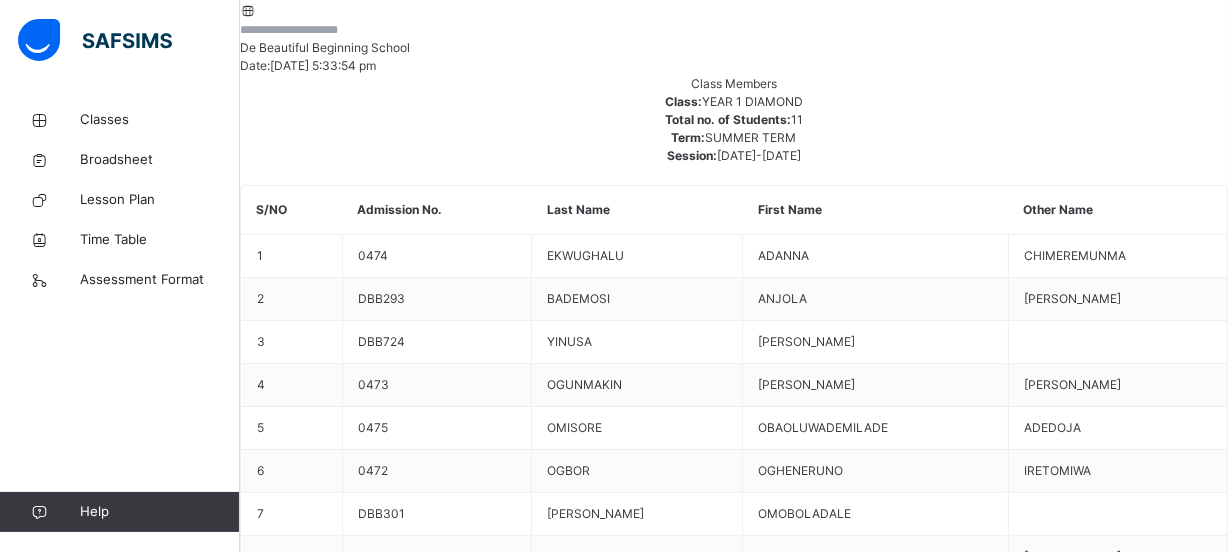 scroll, scrollTop: 0, scrollLeft: 0, axis: both 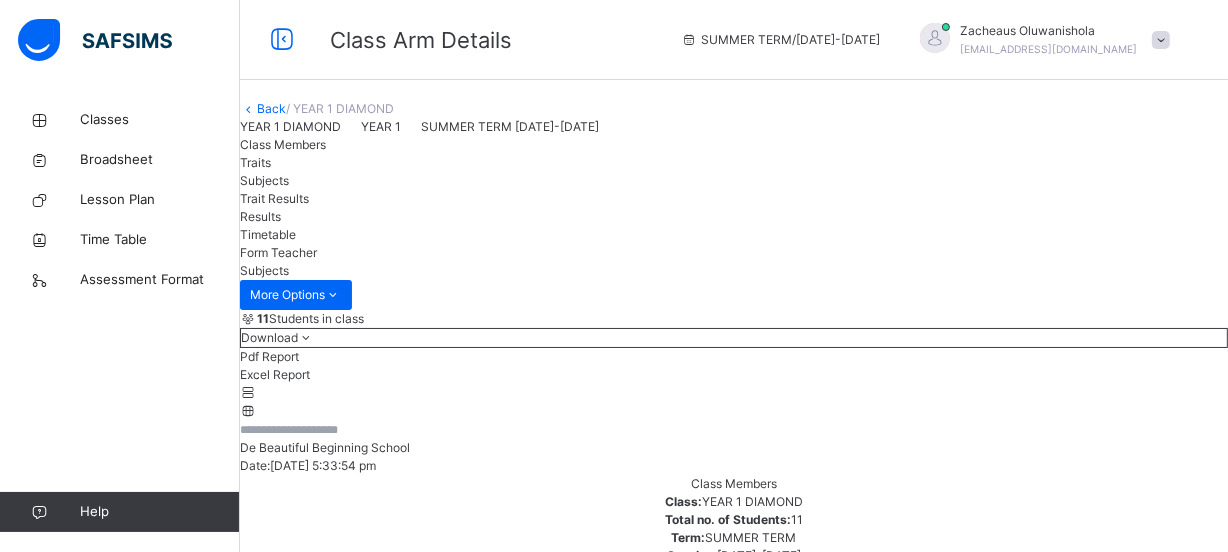 click on "**********" at bounding box center (1472, 4624) 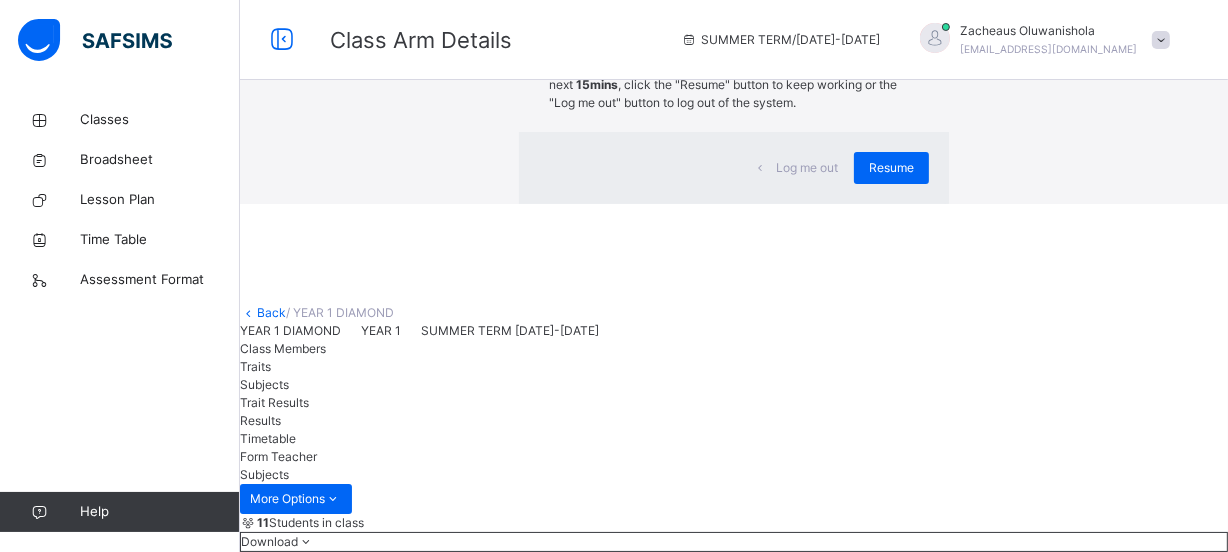 scroll, scrollTop: 0, scrollLeft: 0, axis: both 